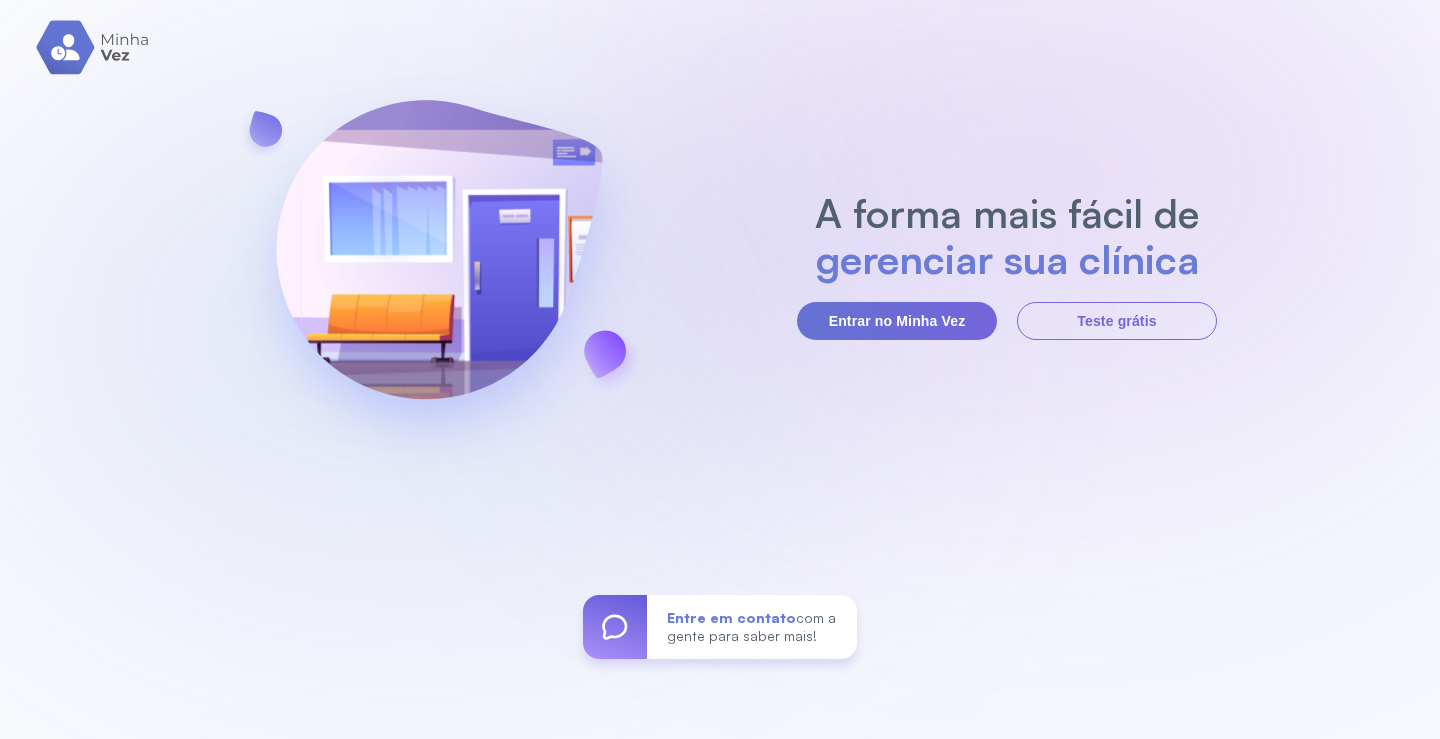 scroll, scrollTop: 0, scrollLeft: 0, axis: both 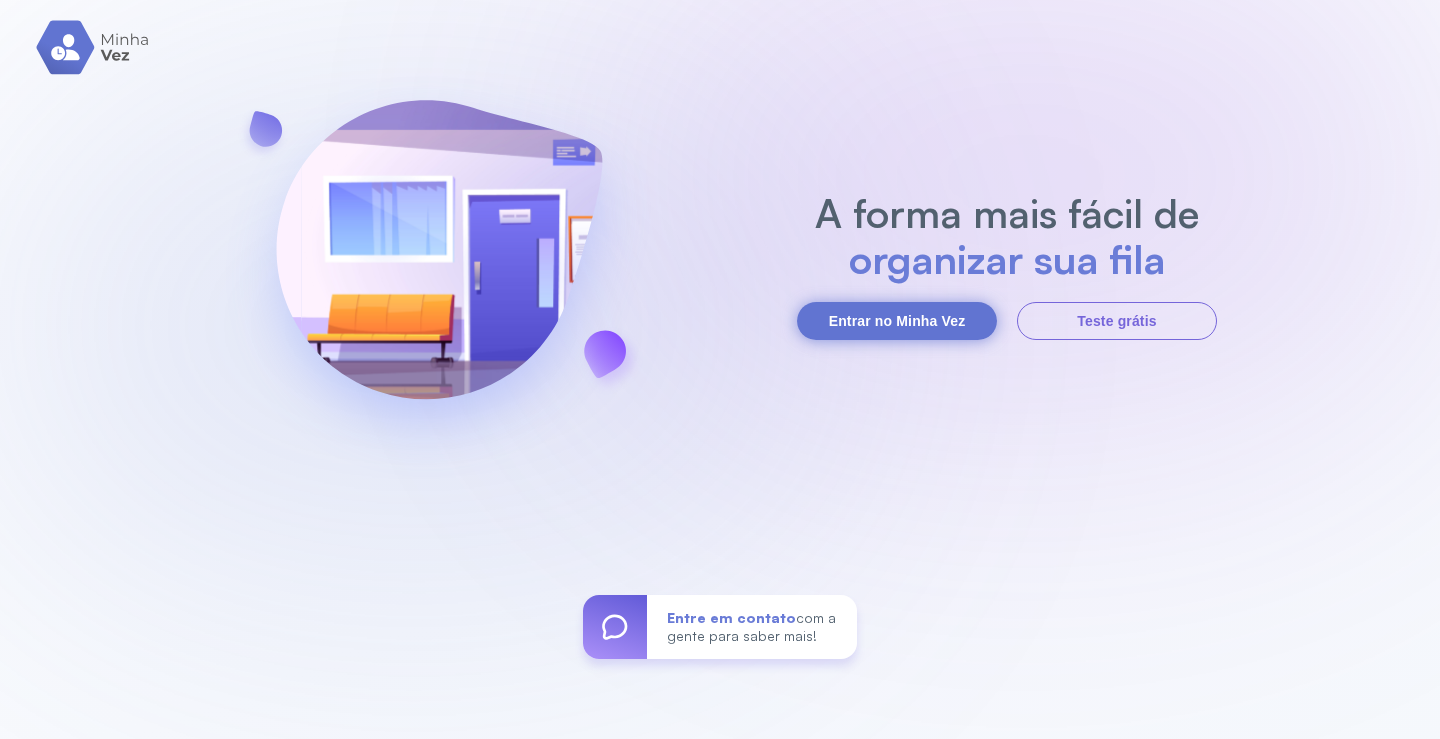 click on "Entrar no Minha Vez" at bounding box center [897, 321] 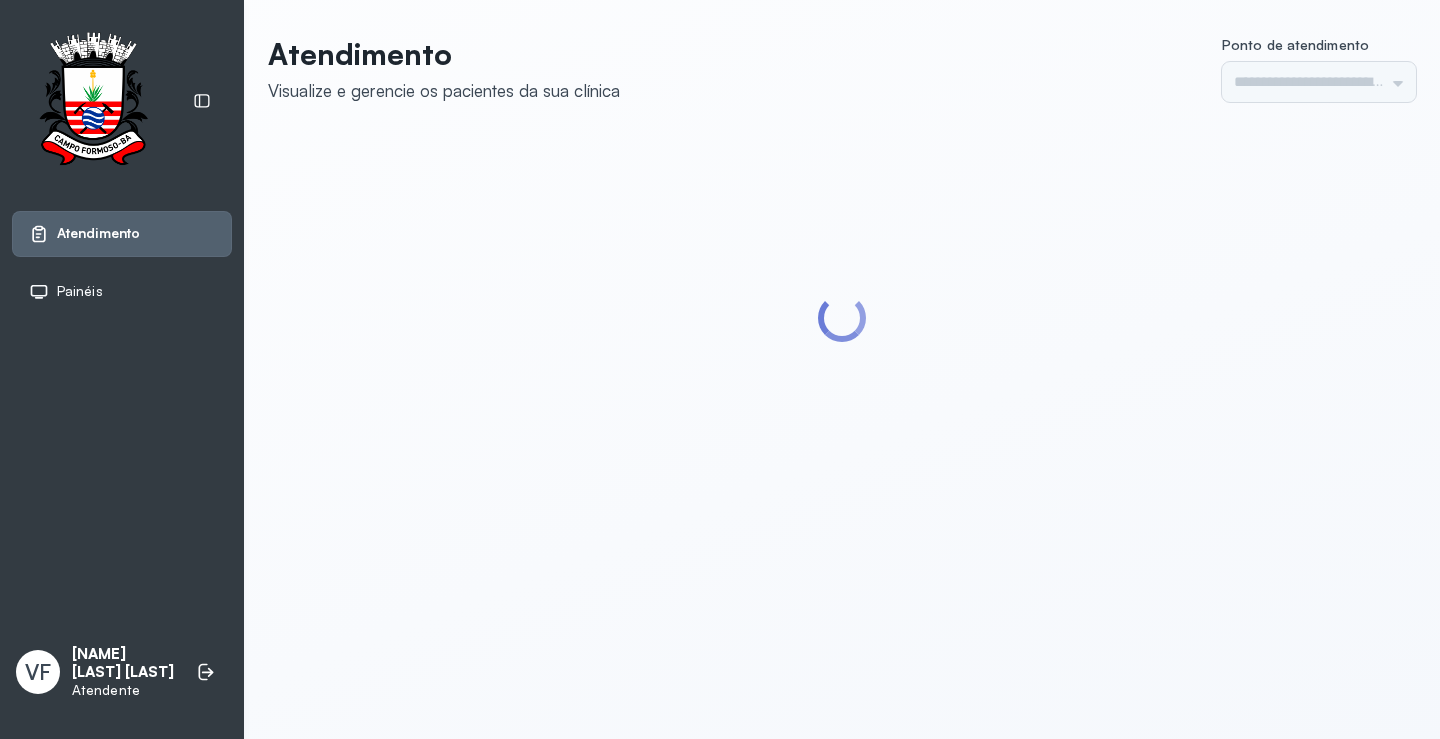 scroll, scrollTop: 0, scrollLeft: 0, axis: both 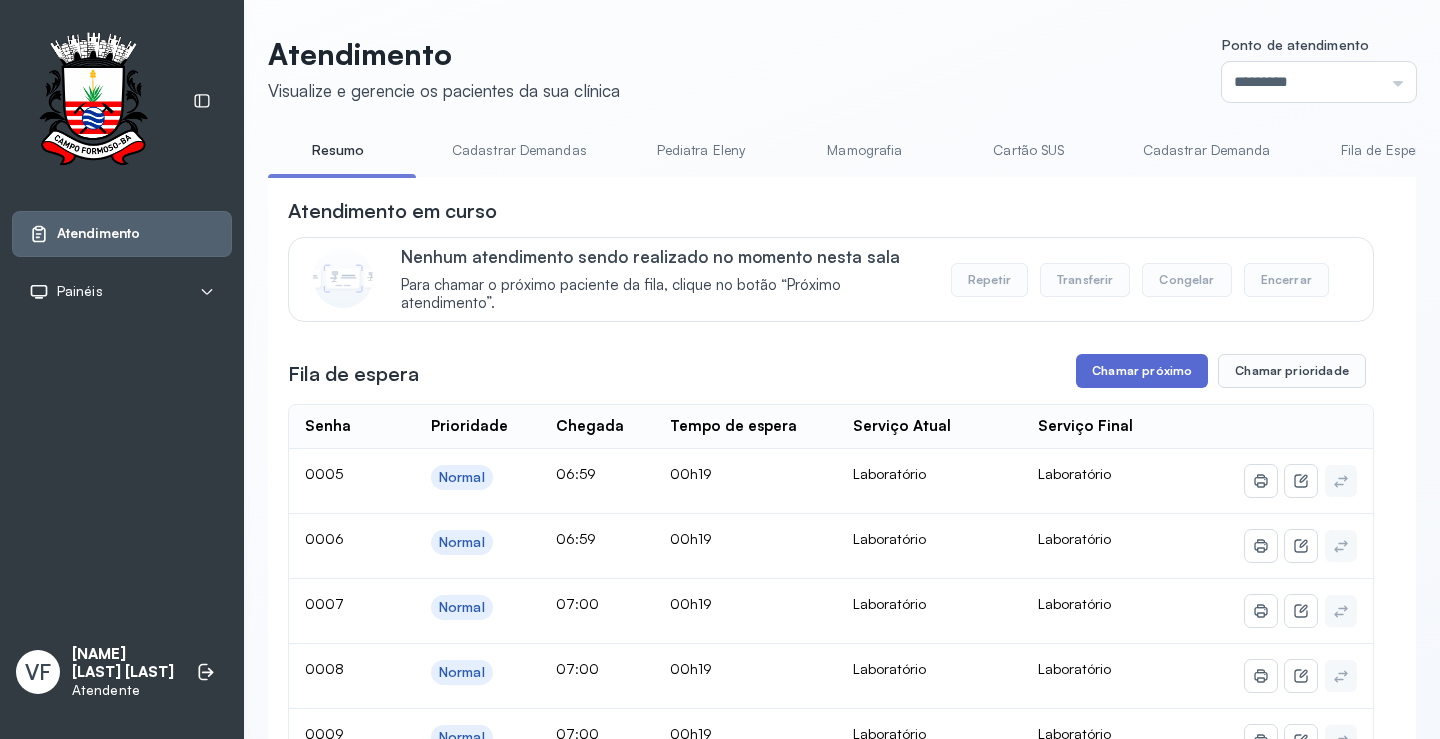 click on "Chamar próximo" at bounding box center (1142, 371) 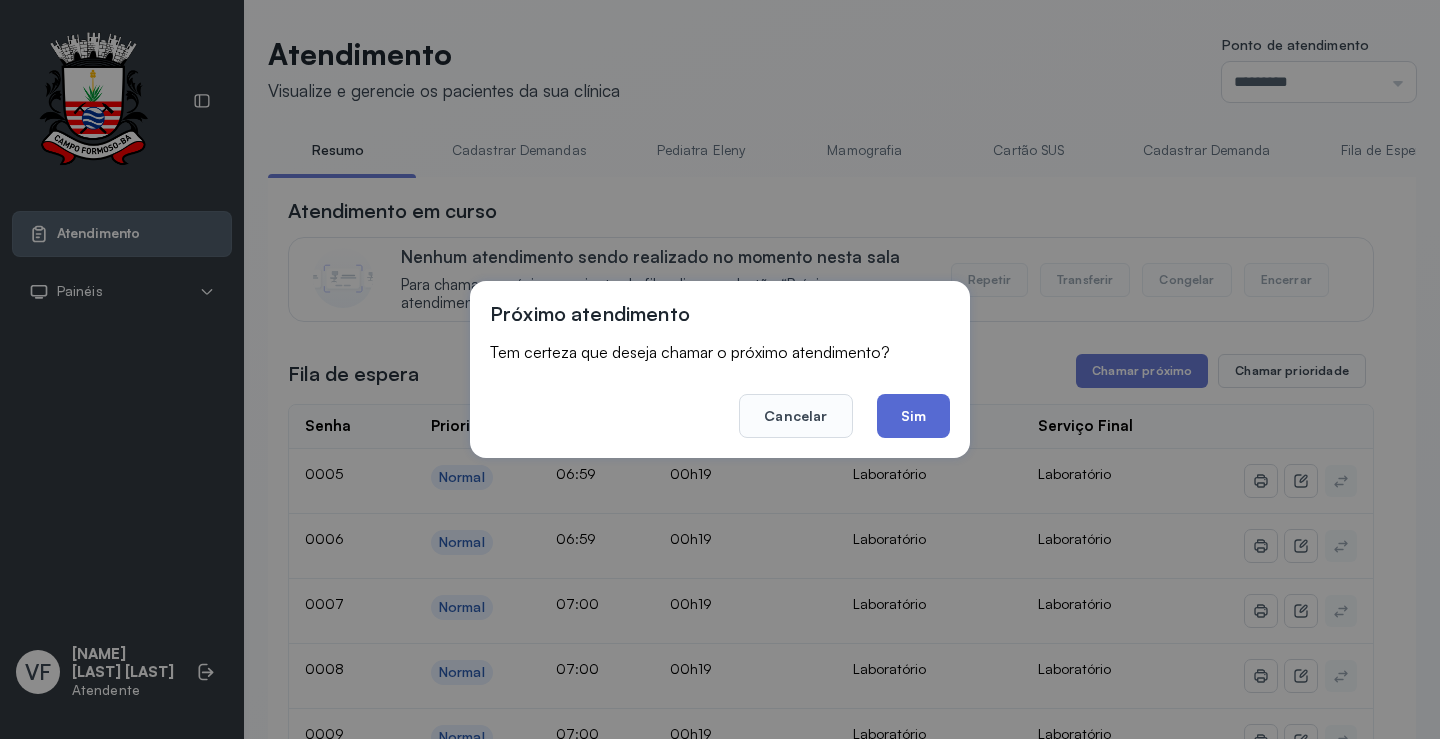 click on "Sim" 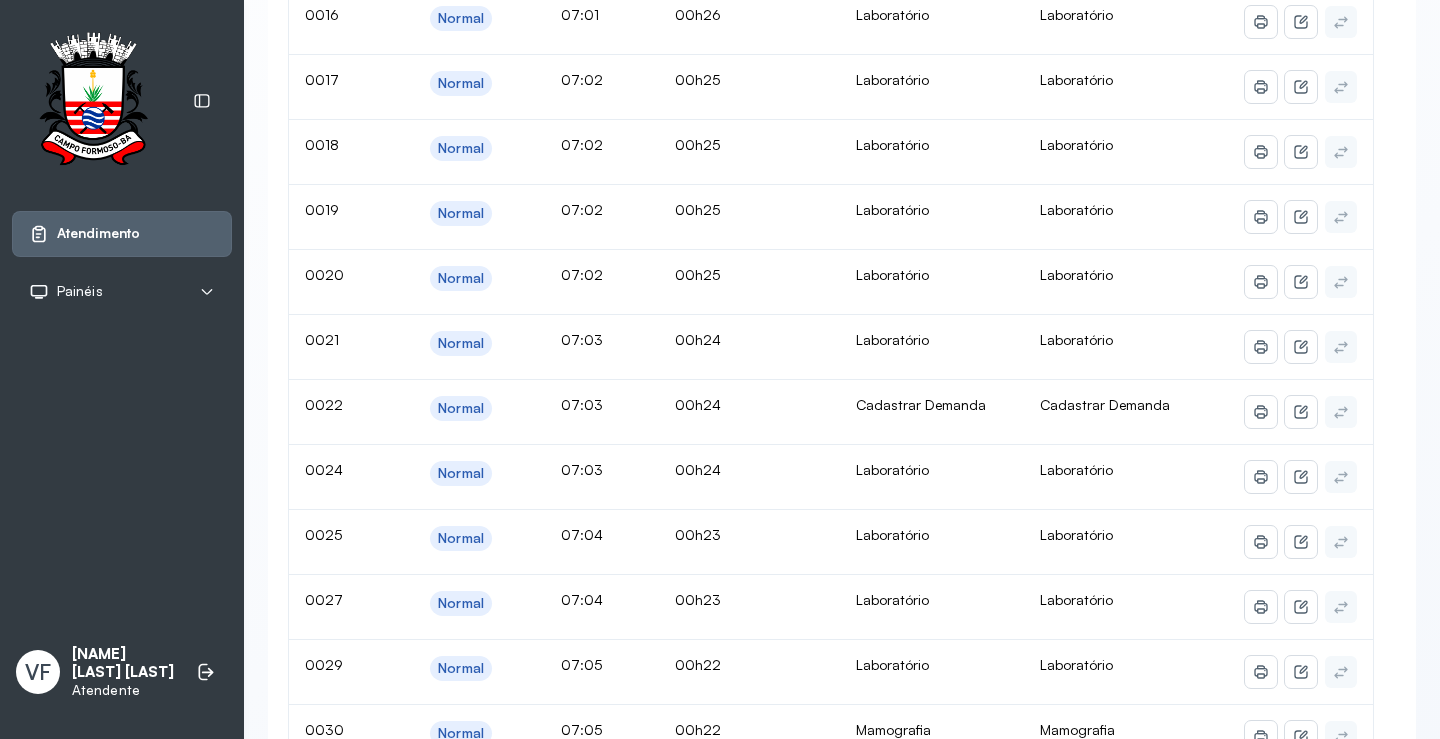 scroll, scrollTop: 0, scrollLeft: 0, axis: both 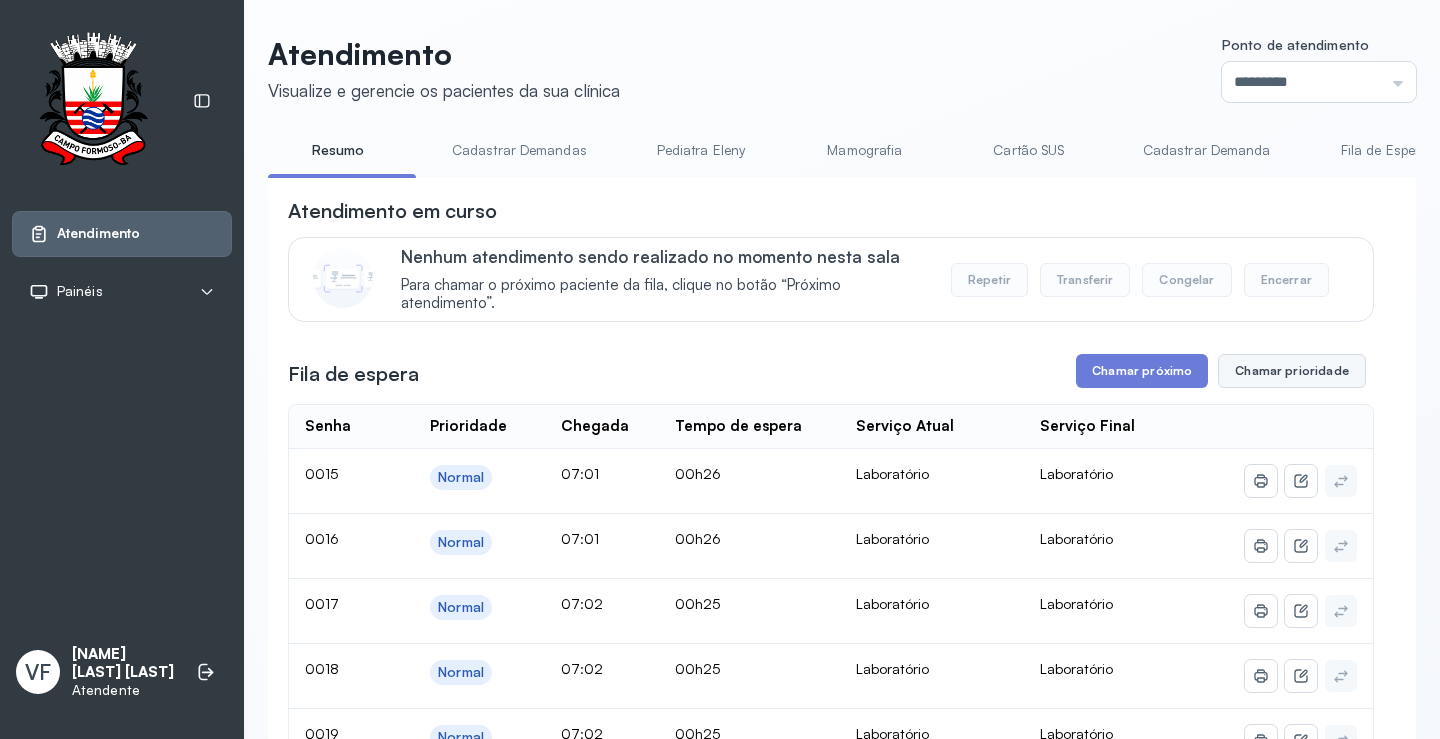 click on "Chamar prioridade" at bounding box center [1292, 371] 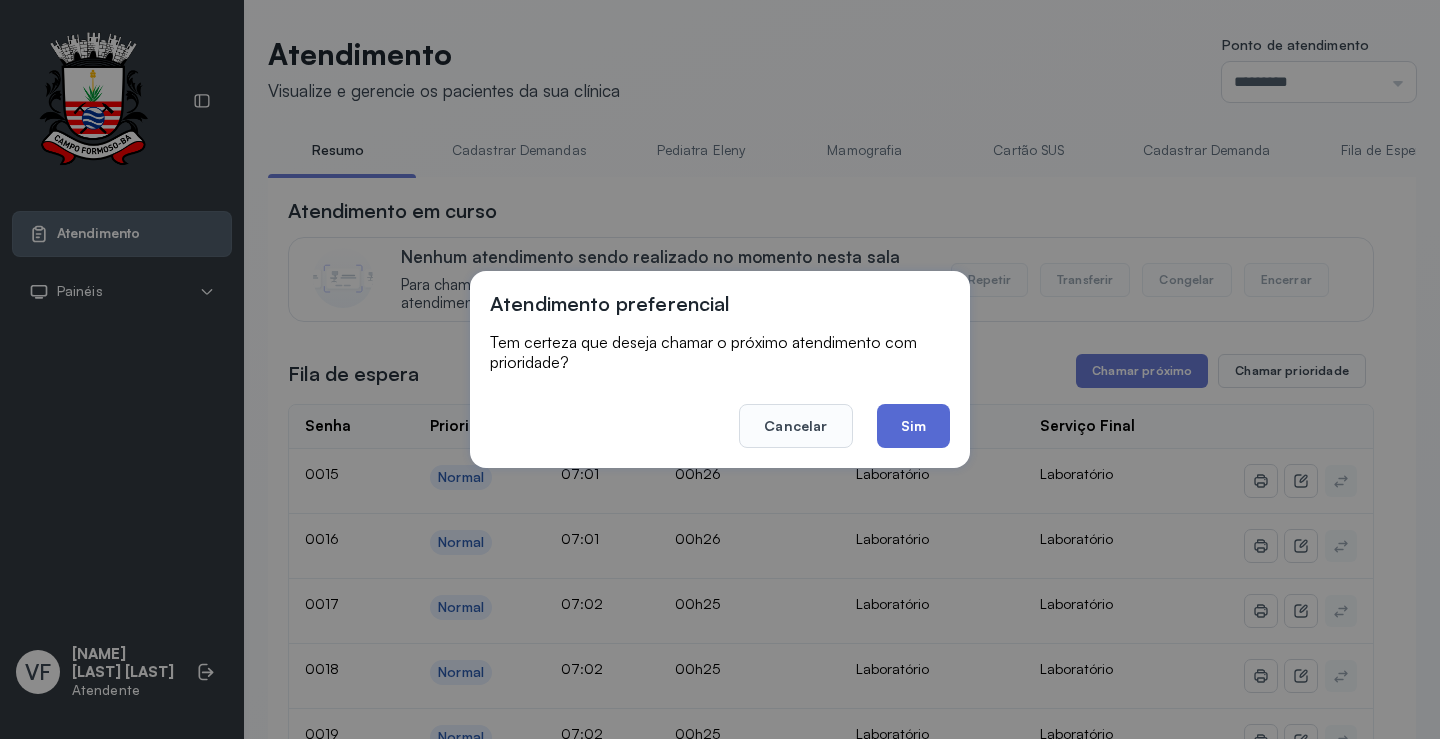 click on "Sim" 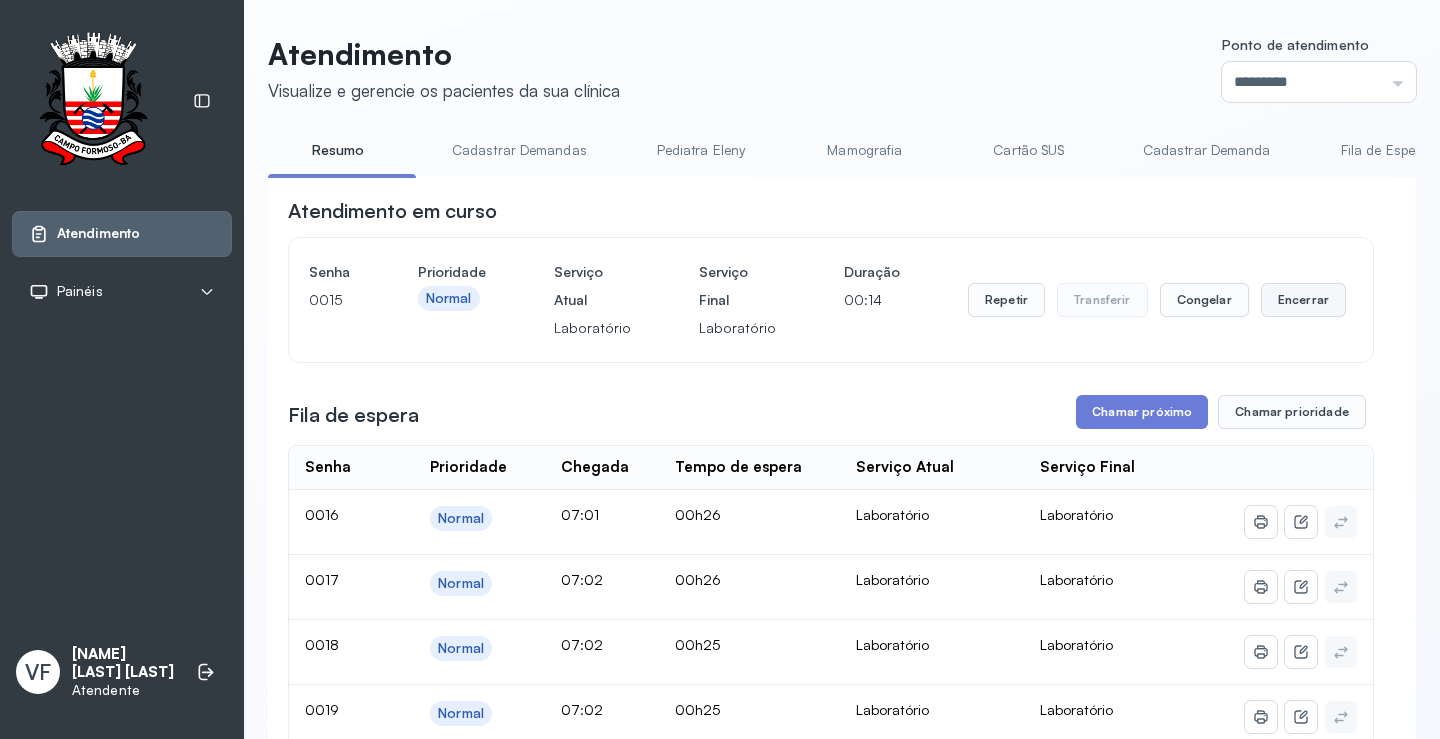 click on "Encerrar" at bounding box center (1303, 300) 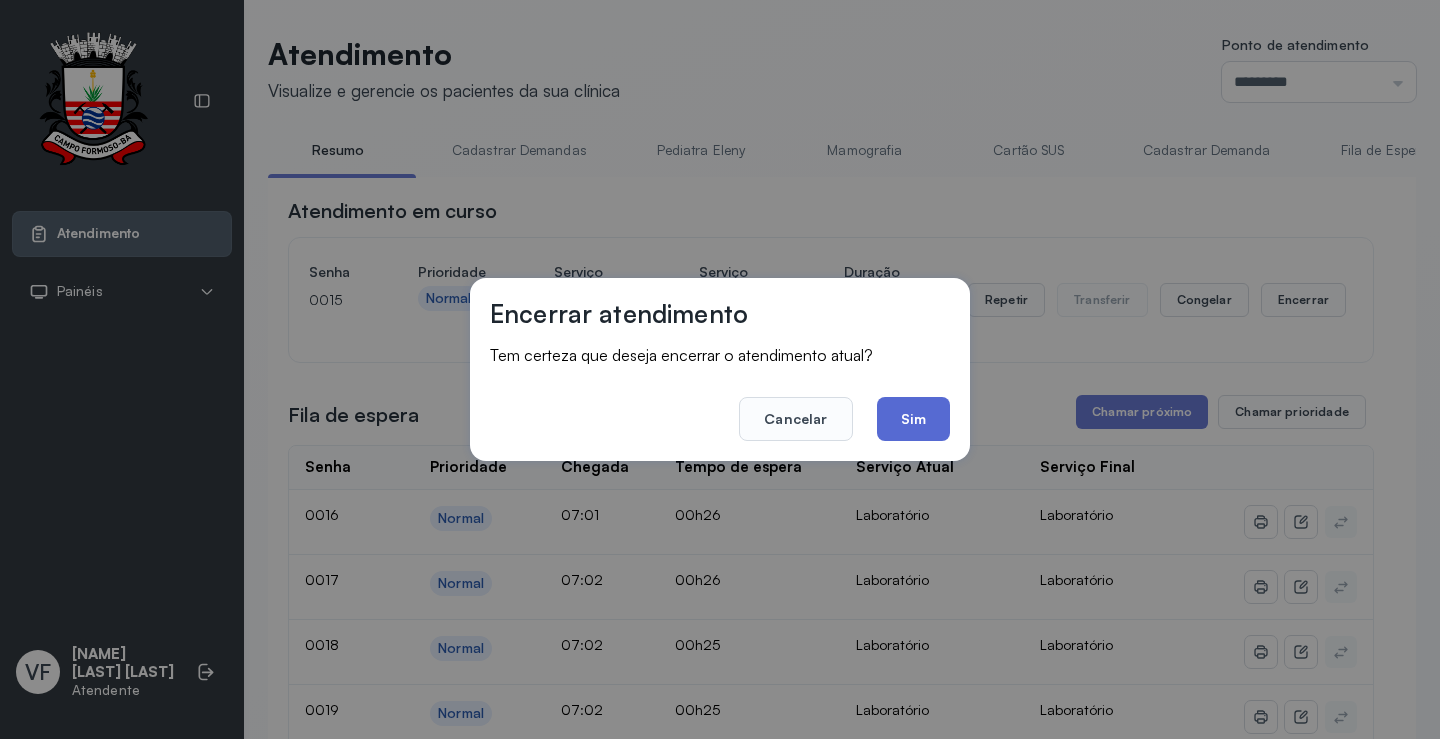 click on "Sim" 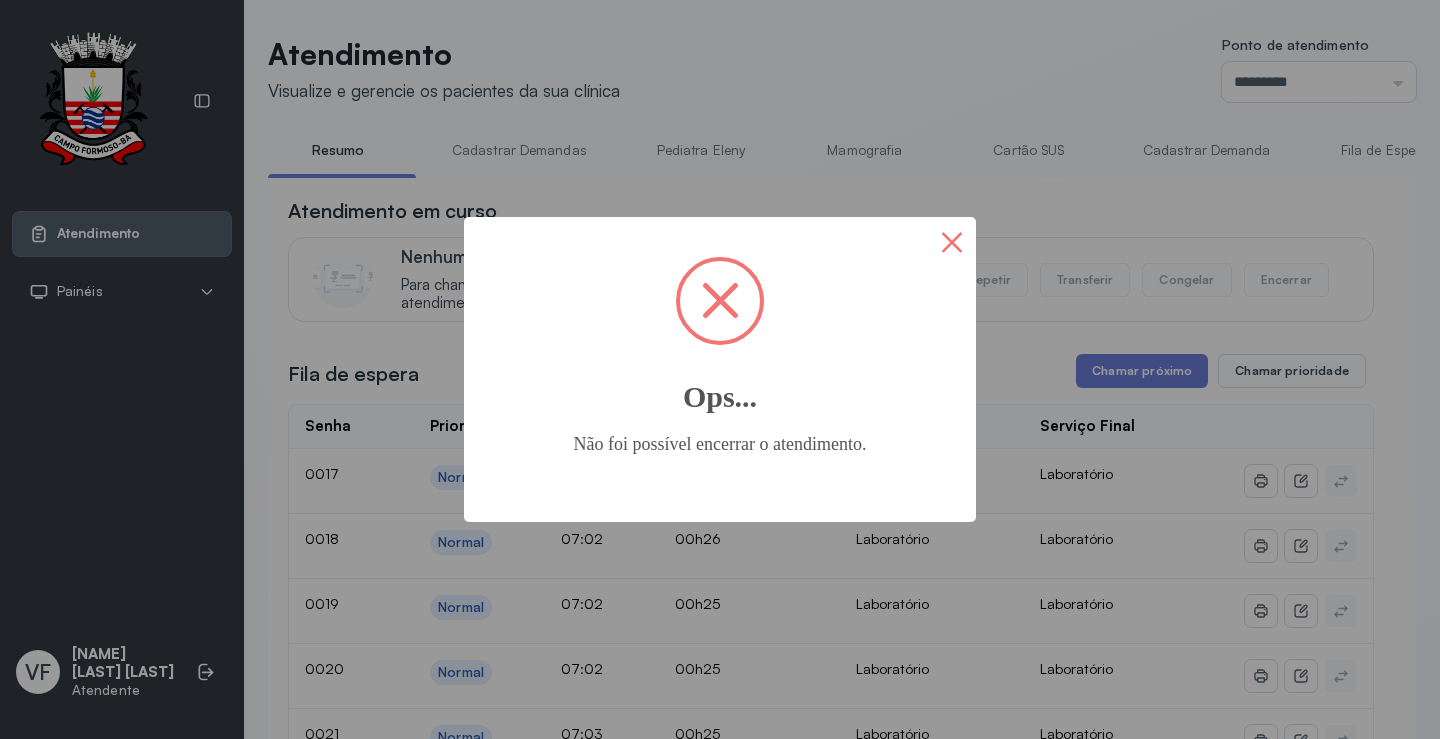 click on "×" at bounding box center [952, 241] 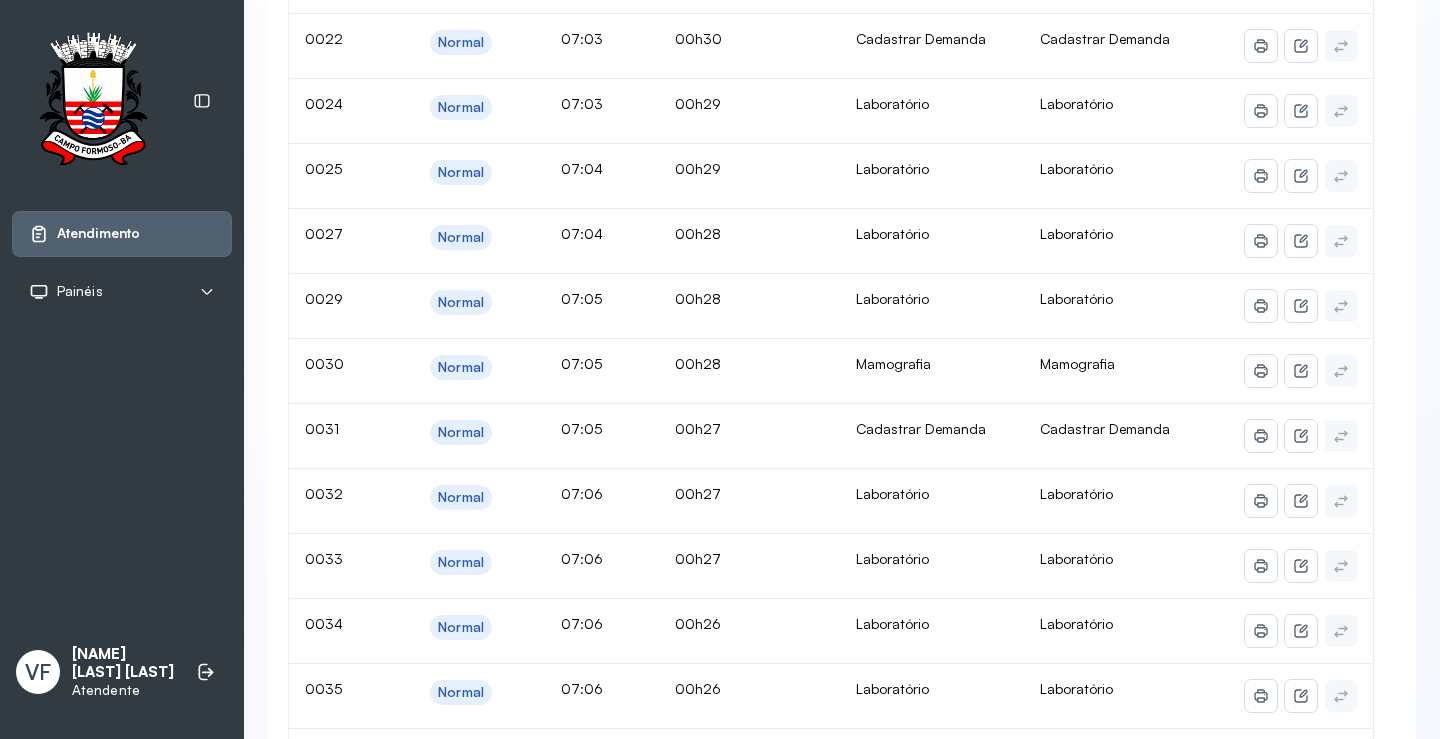 scroll, scrollTop: 0, scrollLeft: 0, axis: both 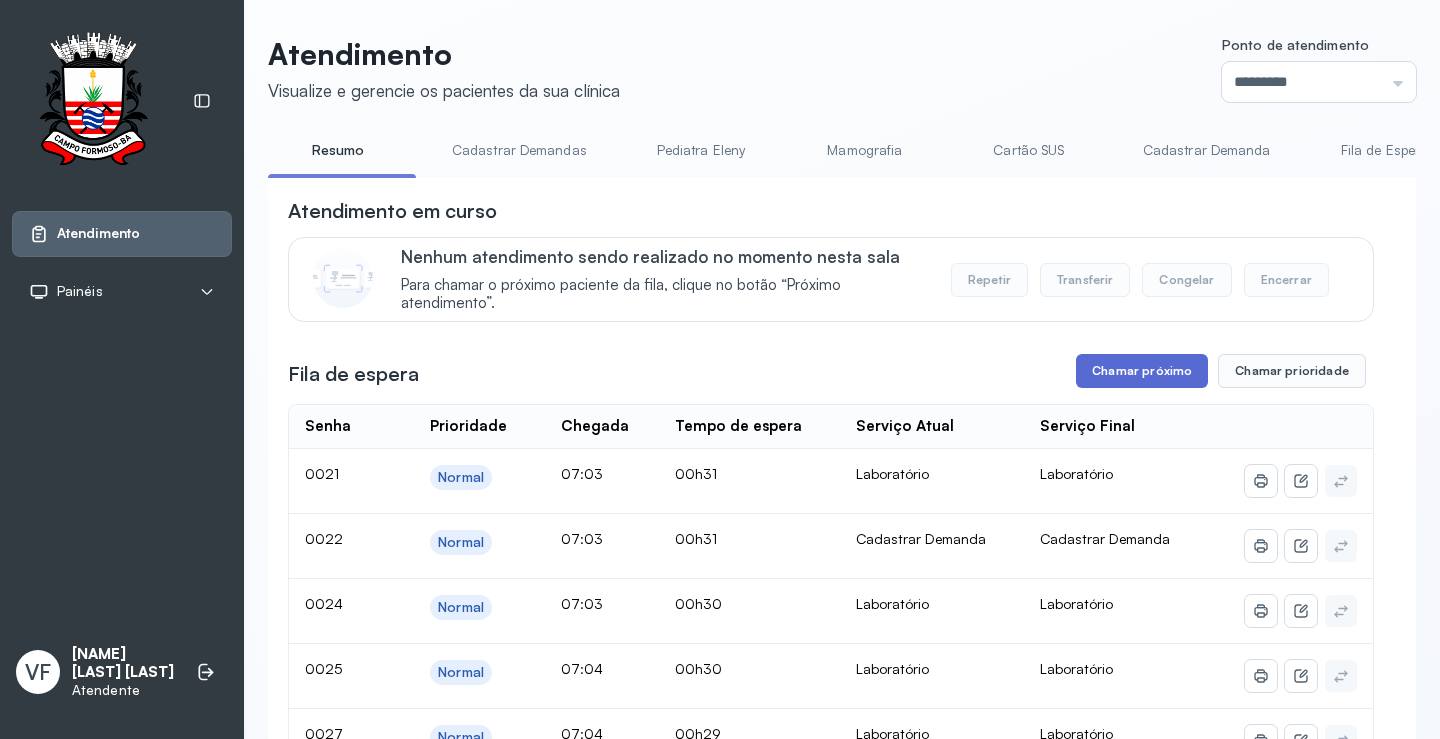 click on "Chamar próximo" at bounding box center (1142, 371) 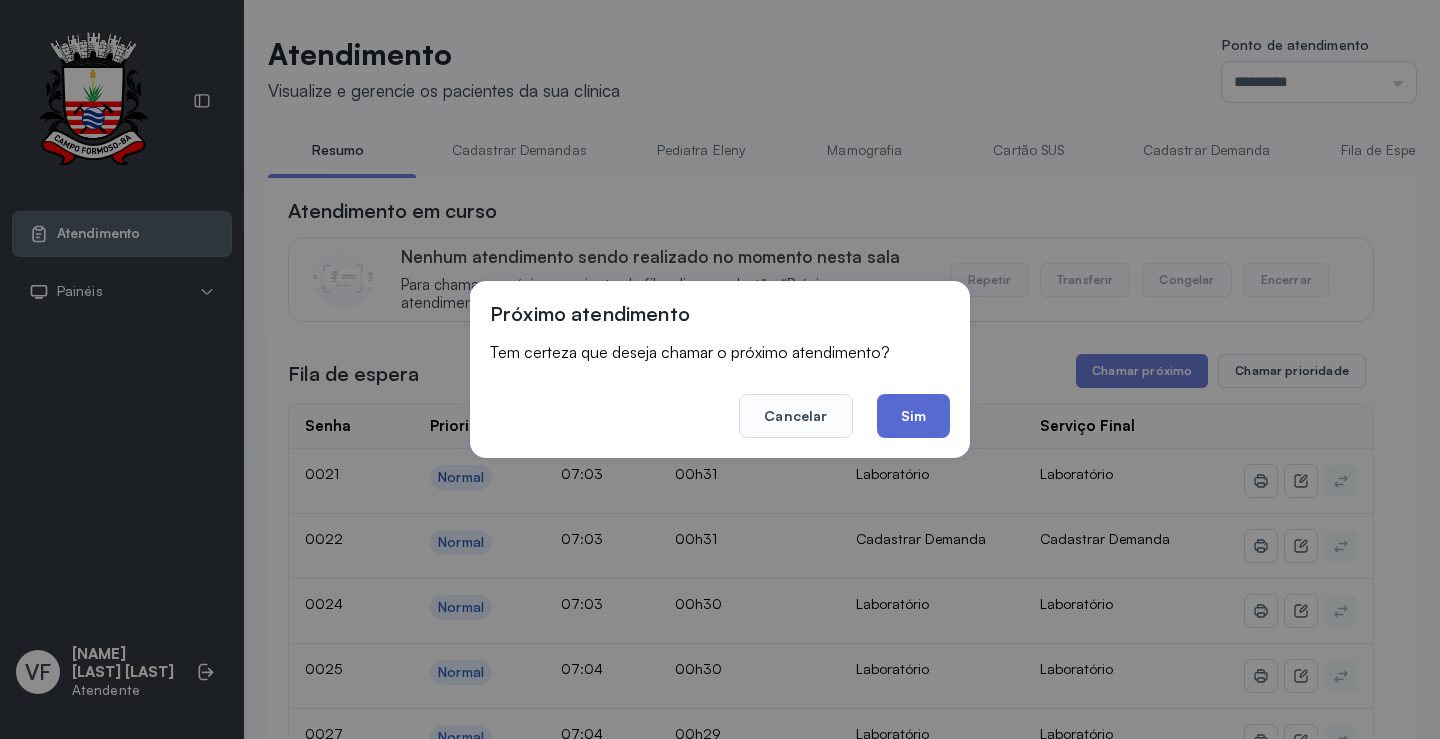 click on "Sim" 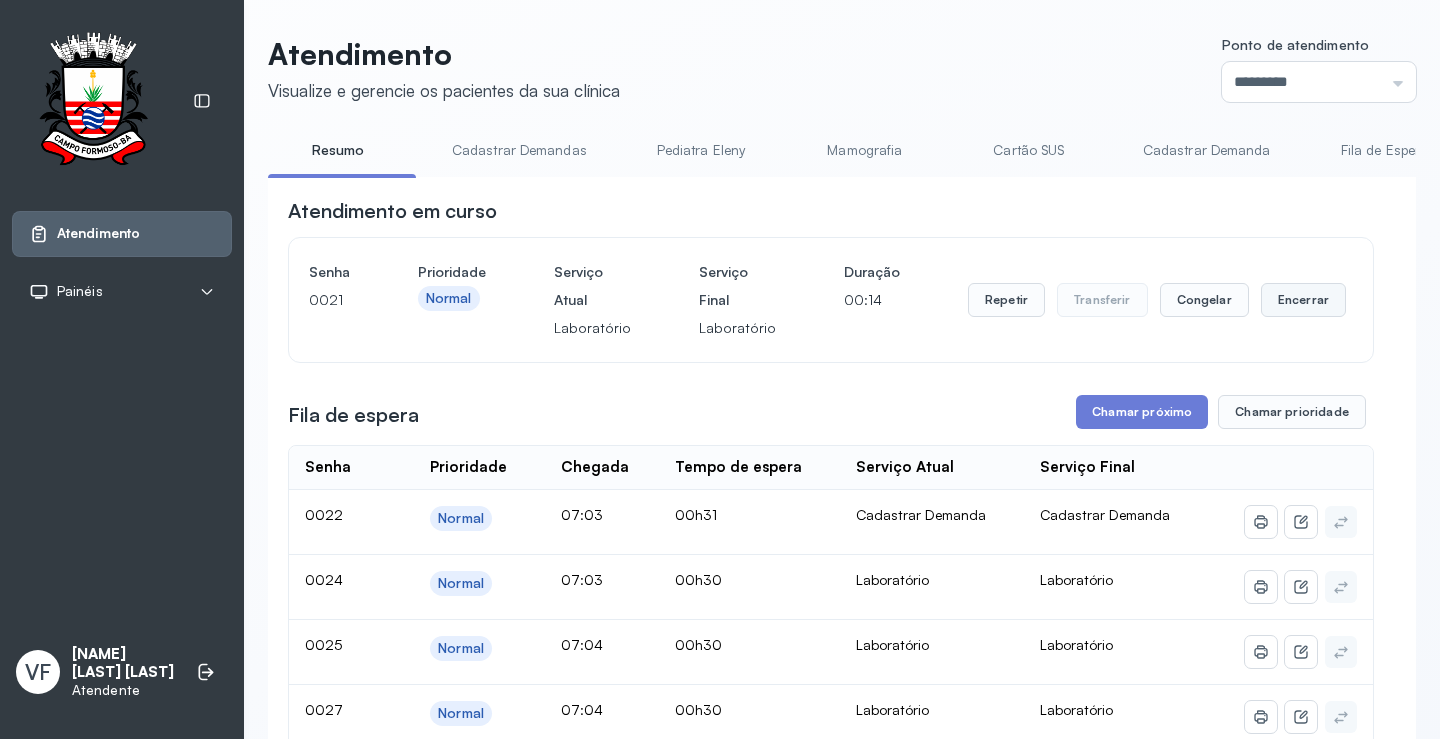 click on "Encerrar" at bounding box center [1303, 300] 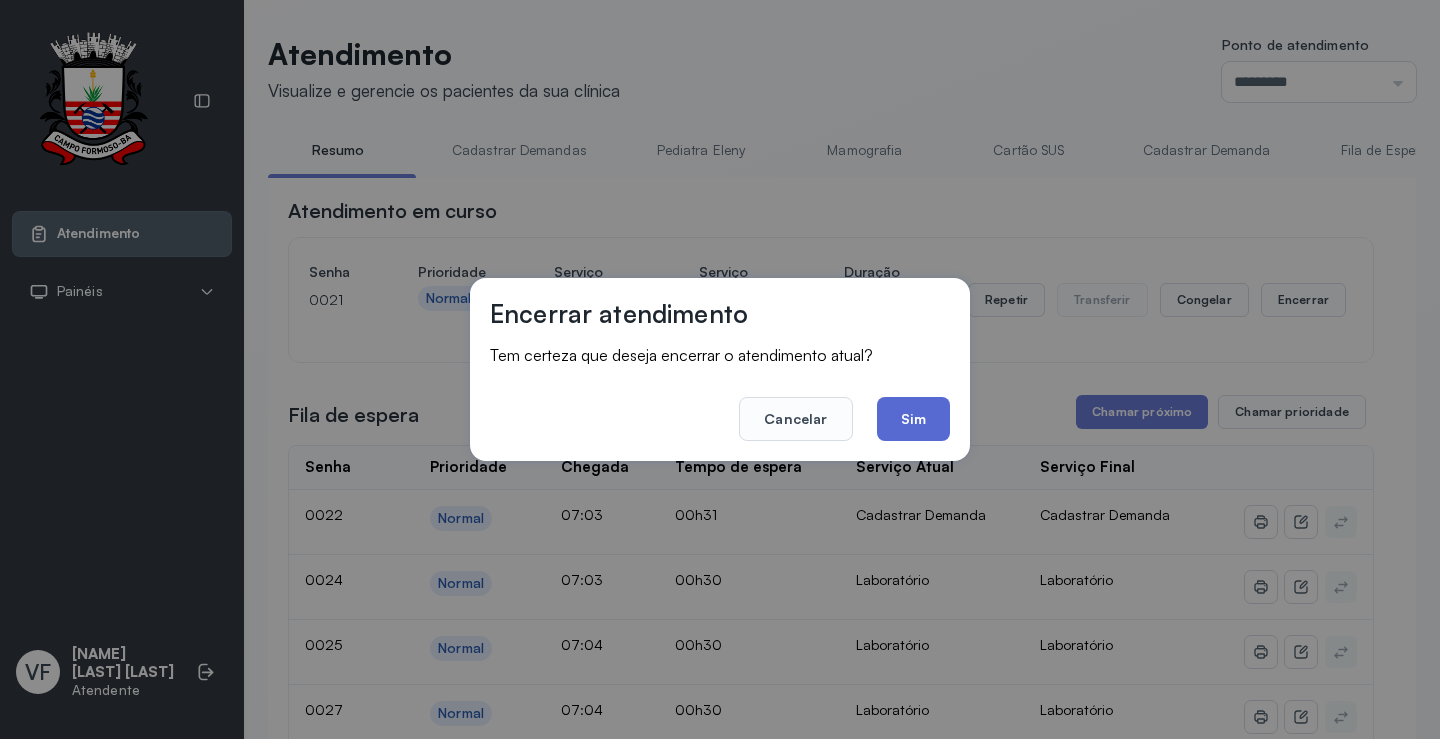 click on "Sim" 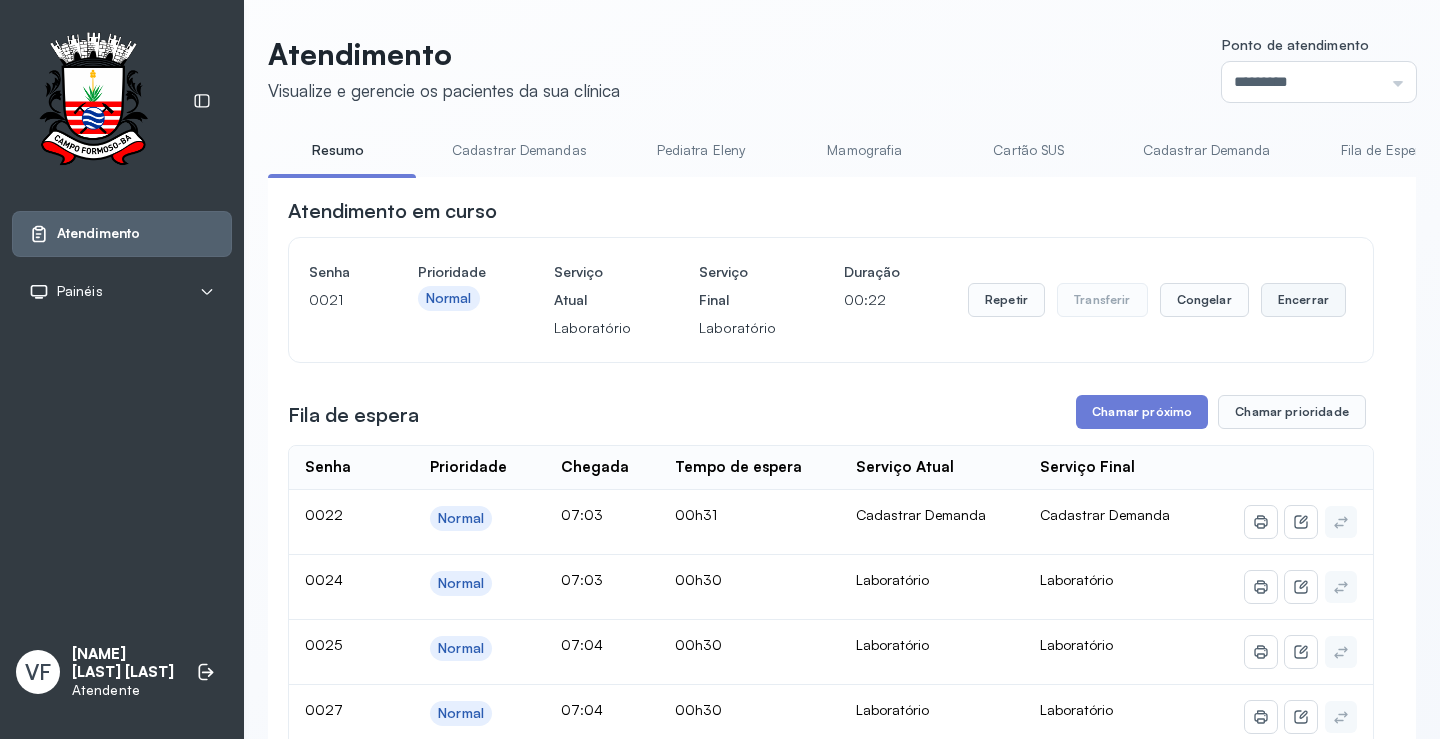 click on "Encerrar" at bounding box center (1303, 300) 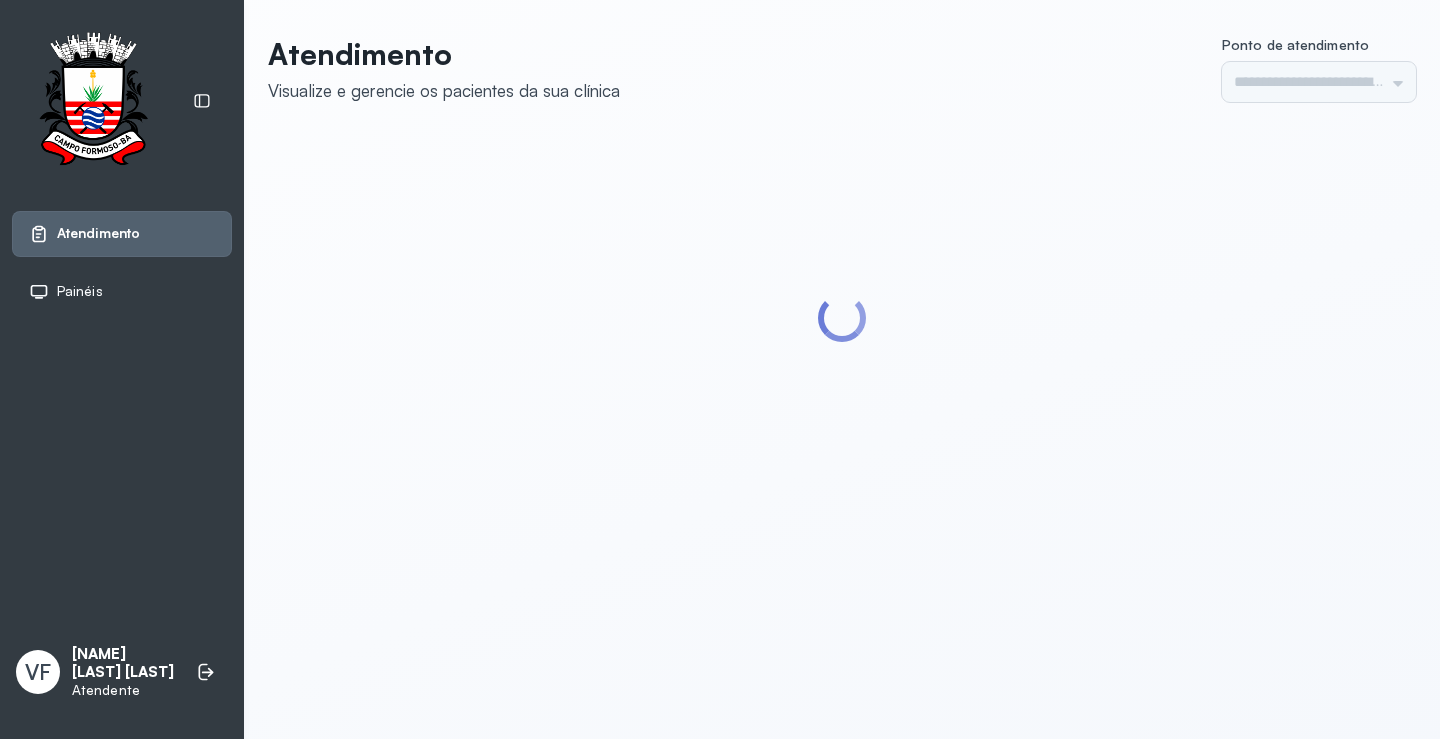scroll, scrollTop: 0, scrollLeft: 0, axis: both 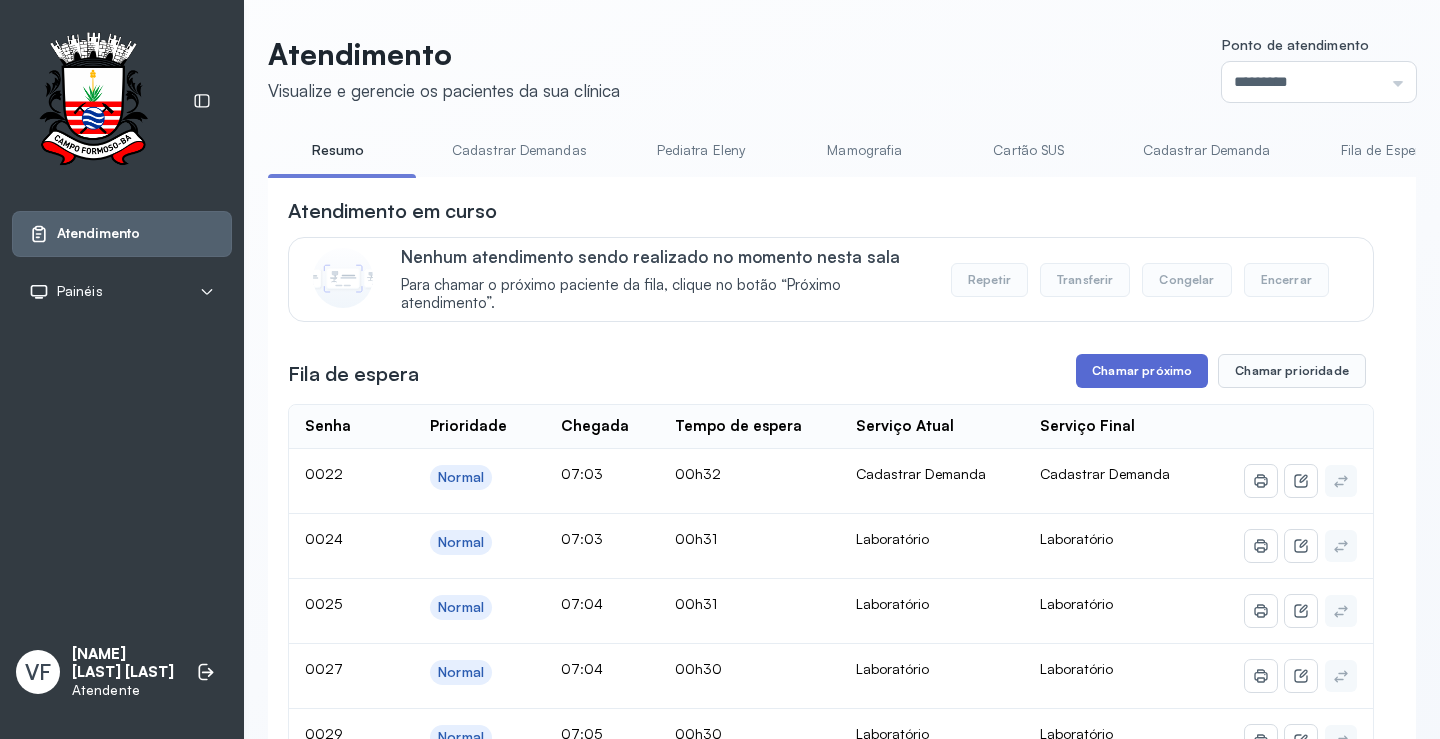 click on "Chamar próximo" at bounding box center (1142, 371) 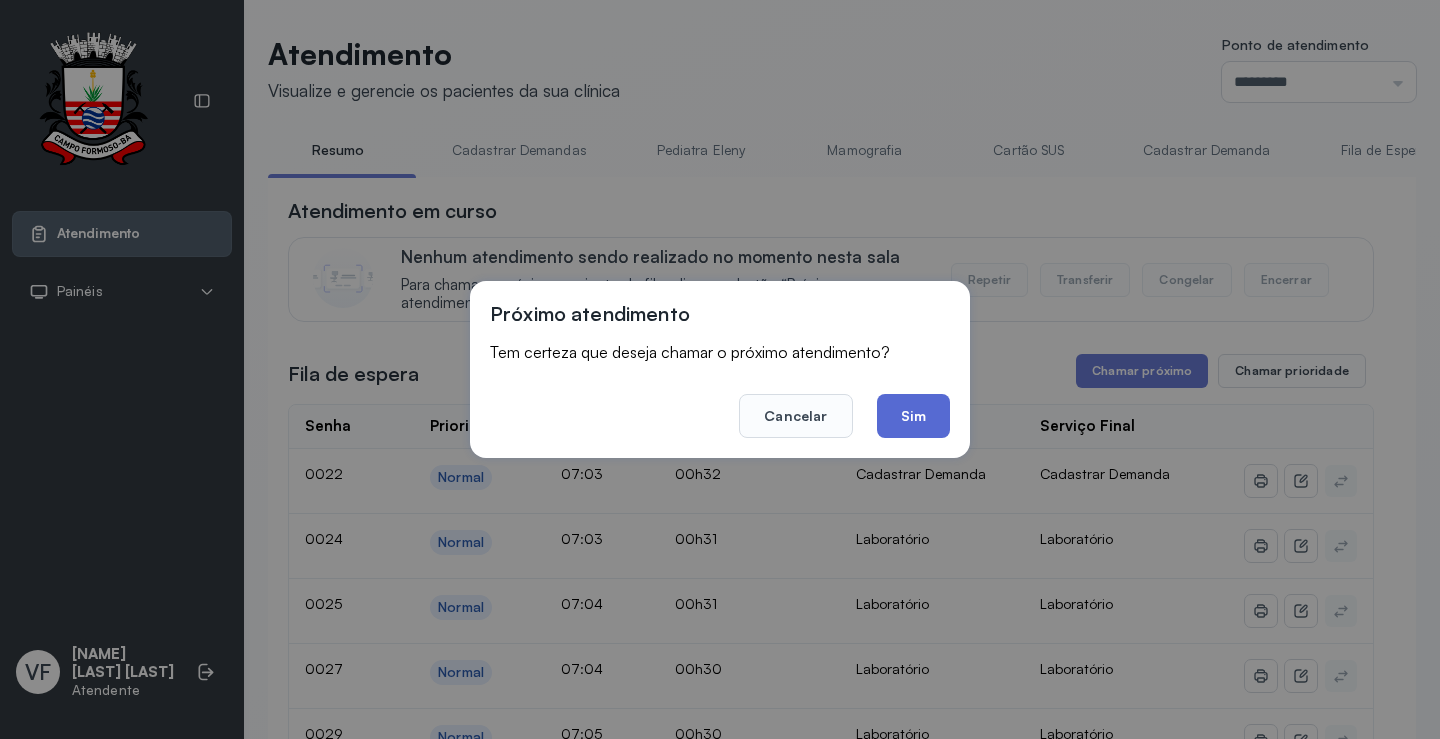 click on "Sim" 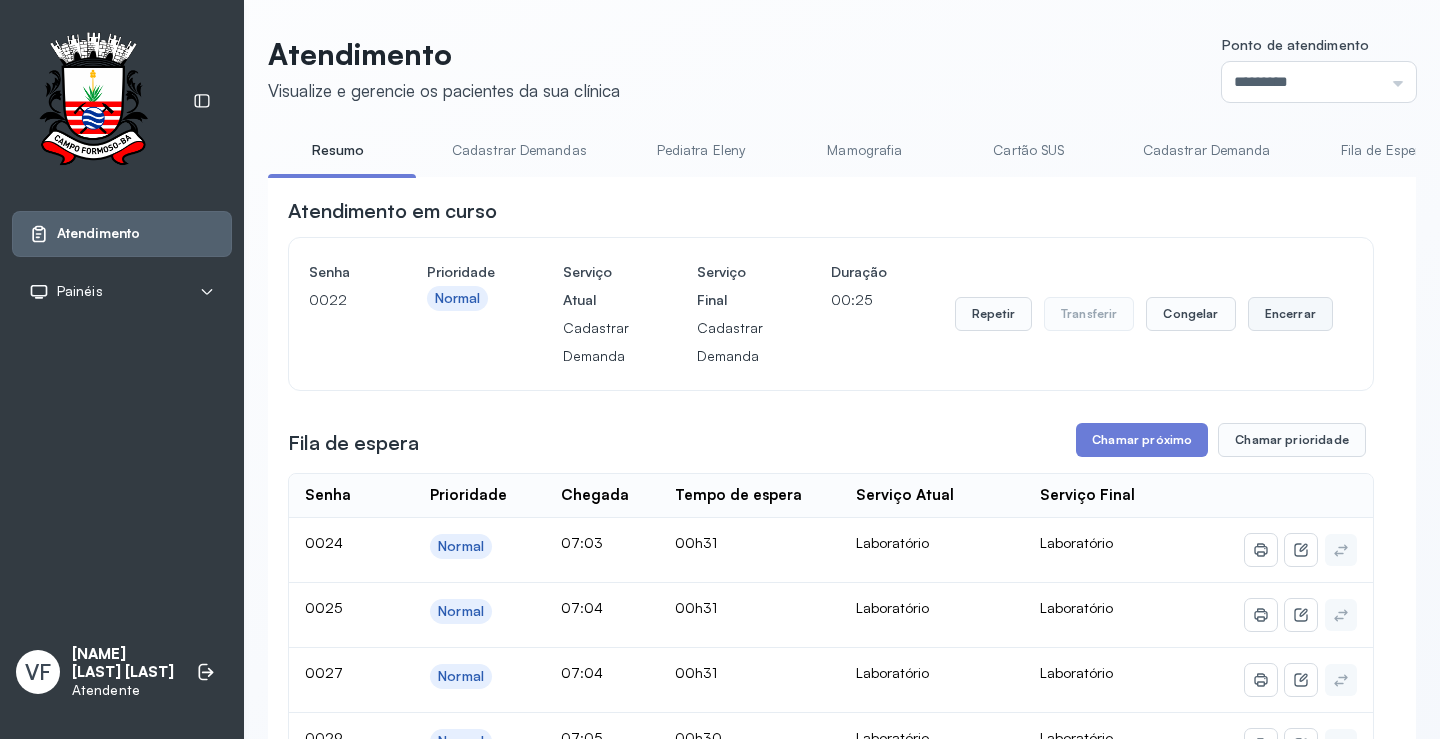 click on "Encerrar" at bounding box center (1290, 314) 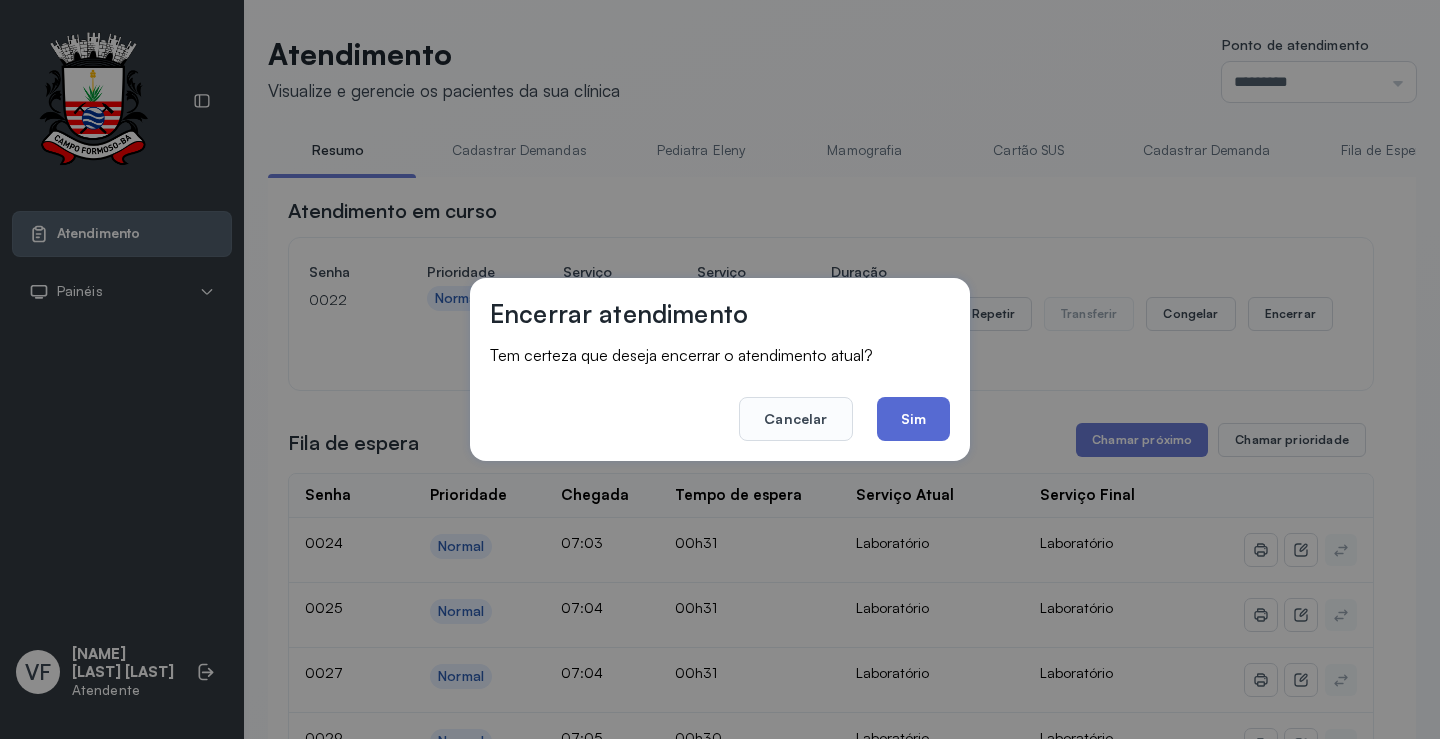 click on "Sim" 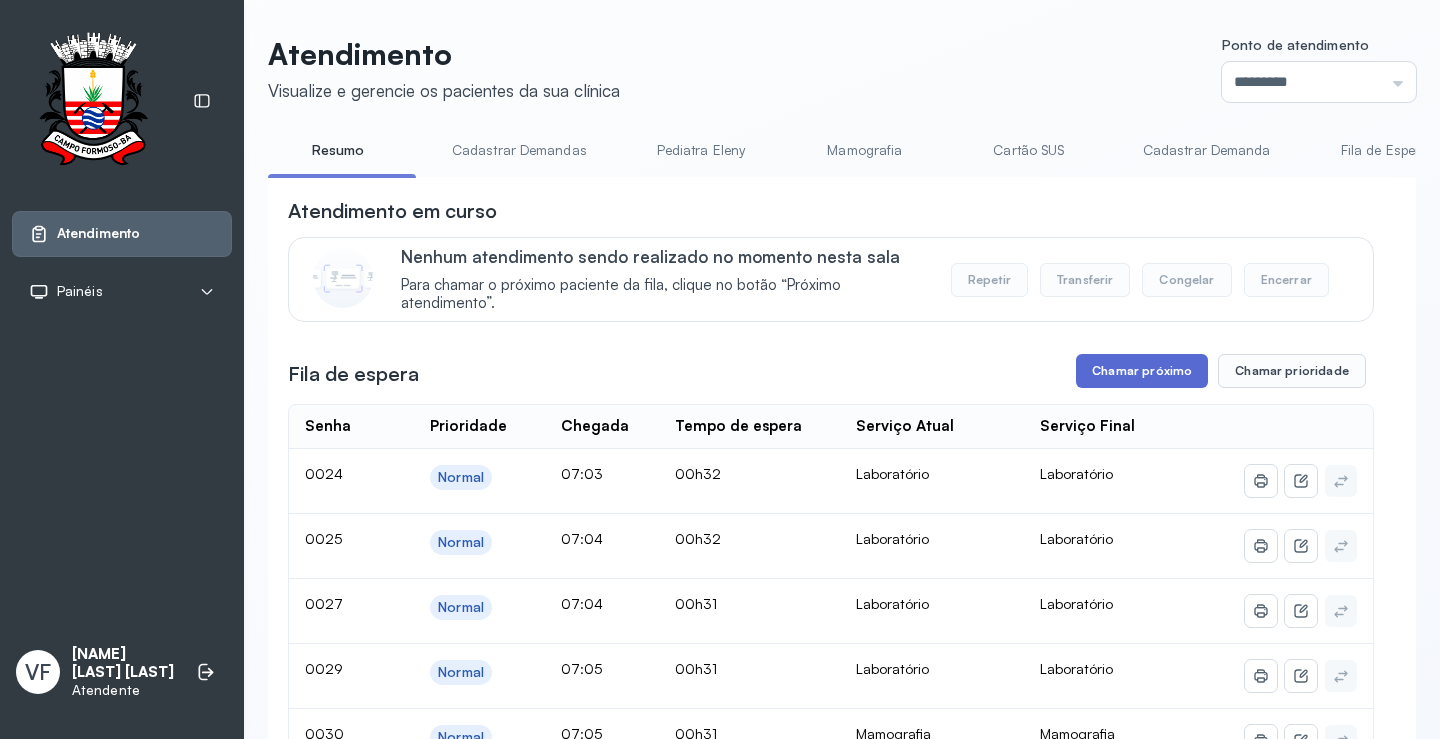 click on "Chamar próximo" at bounding box center (1142, 371) 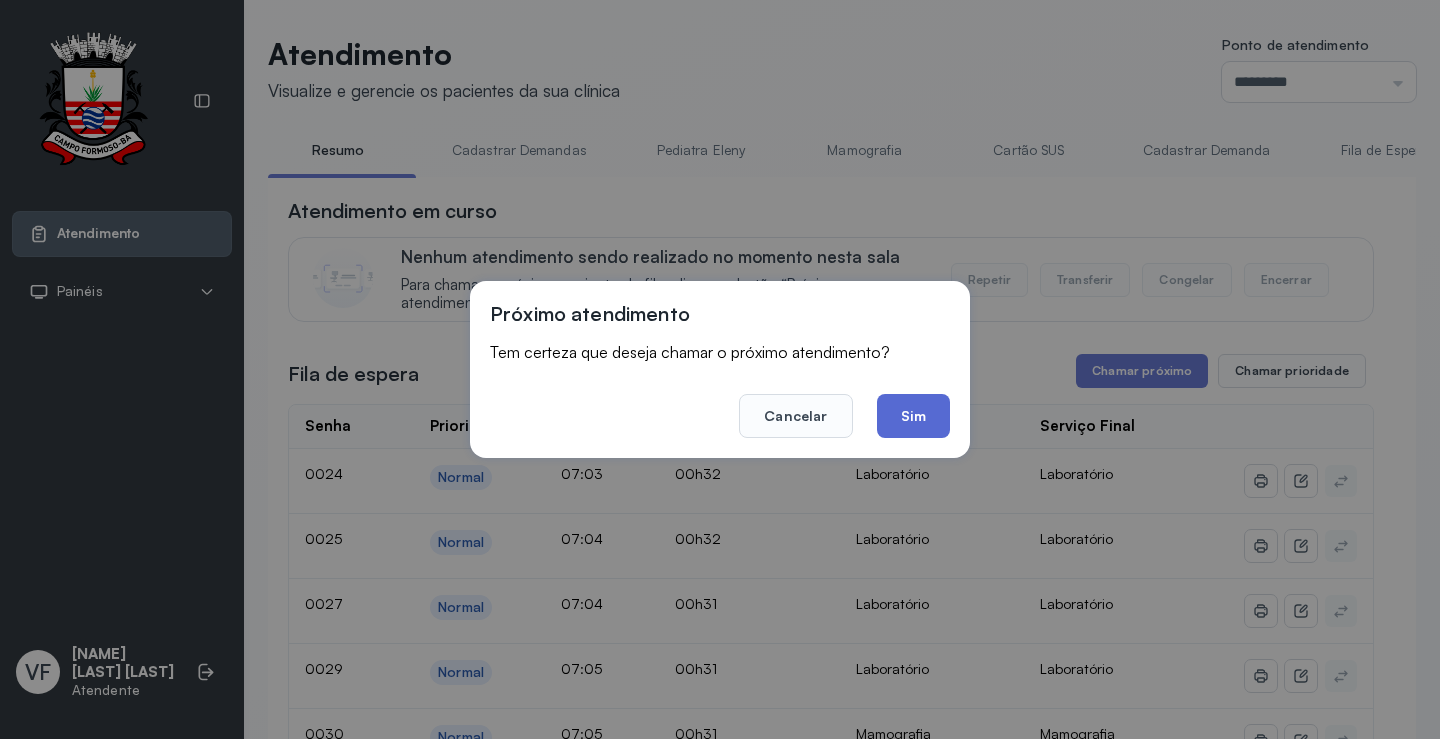 click on "Sim" 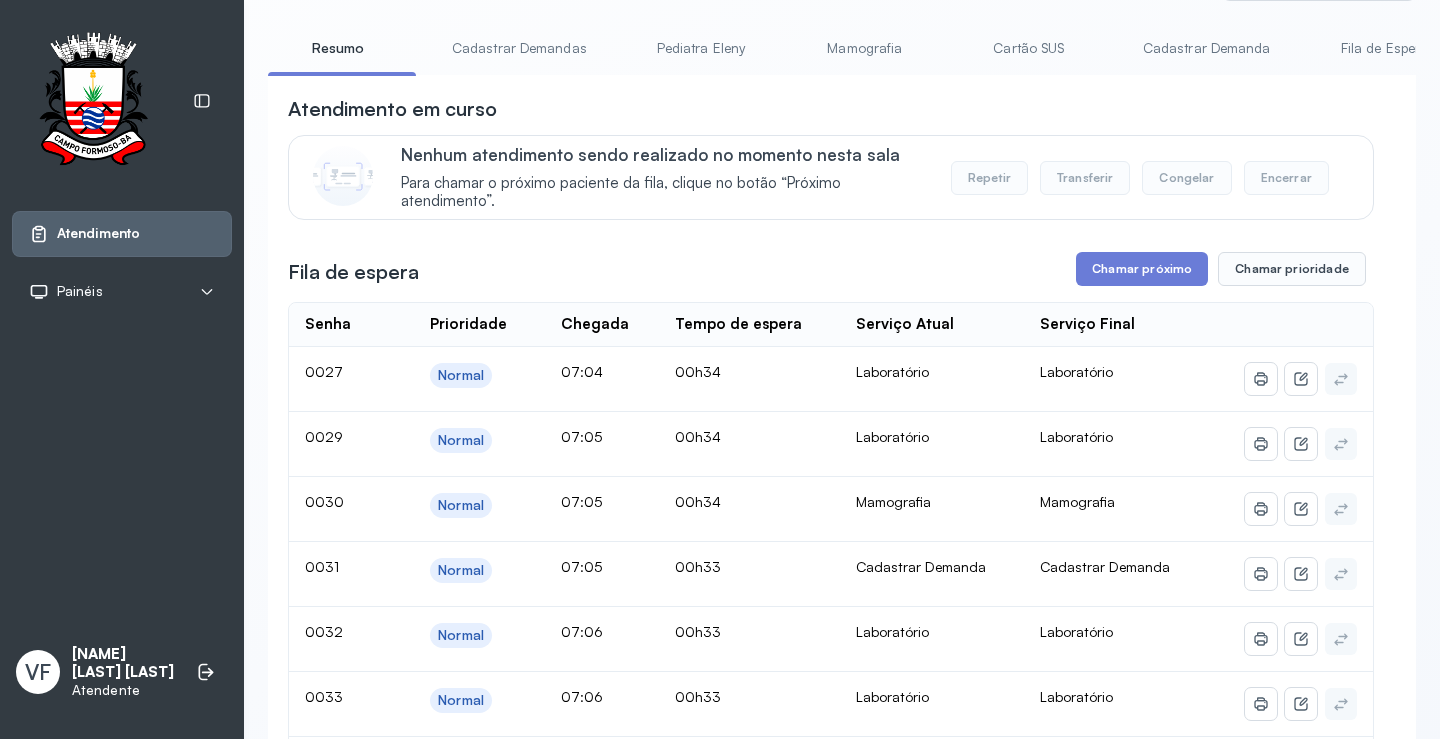 scroll, scrollTop: 100, scrollLeft: 0, axis: vertical 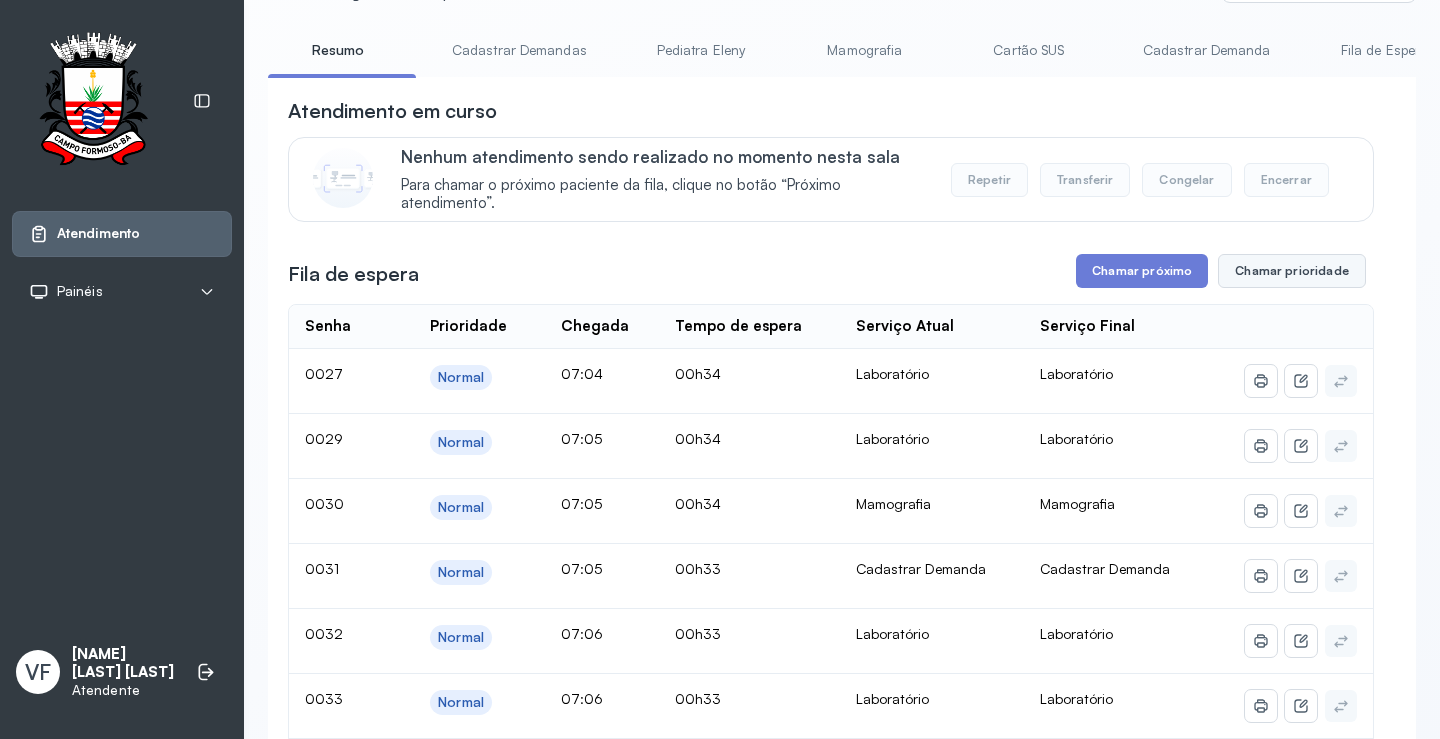 click on "Chamar prioridade" at bounding box center [1292, 271] 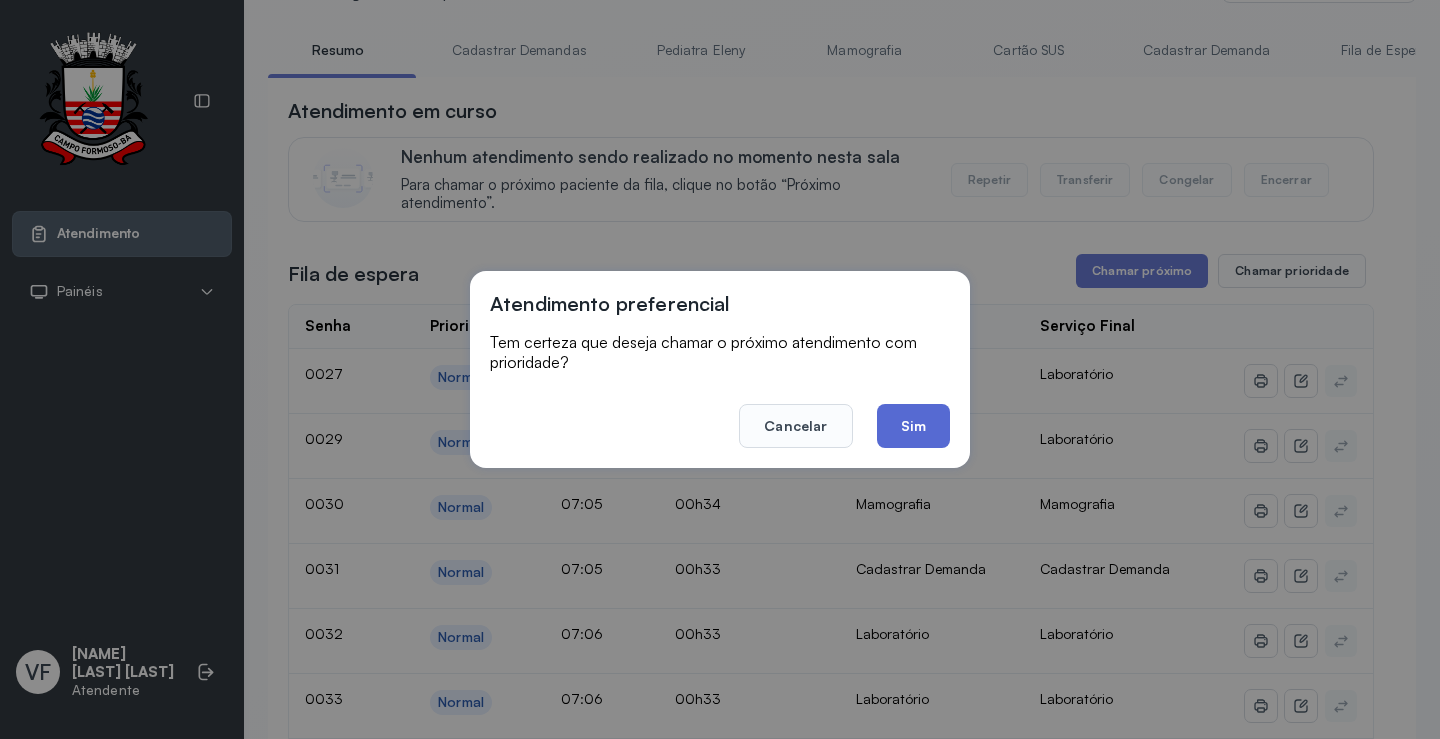 click on "Sim" 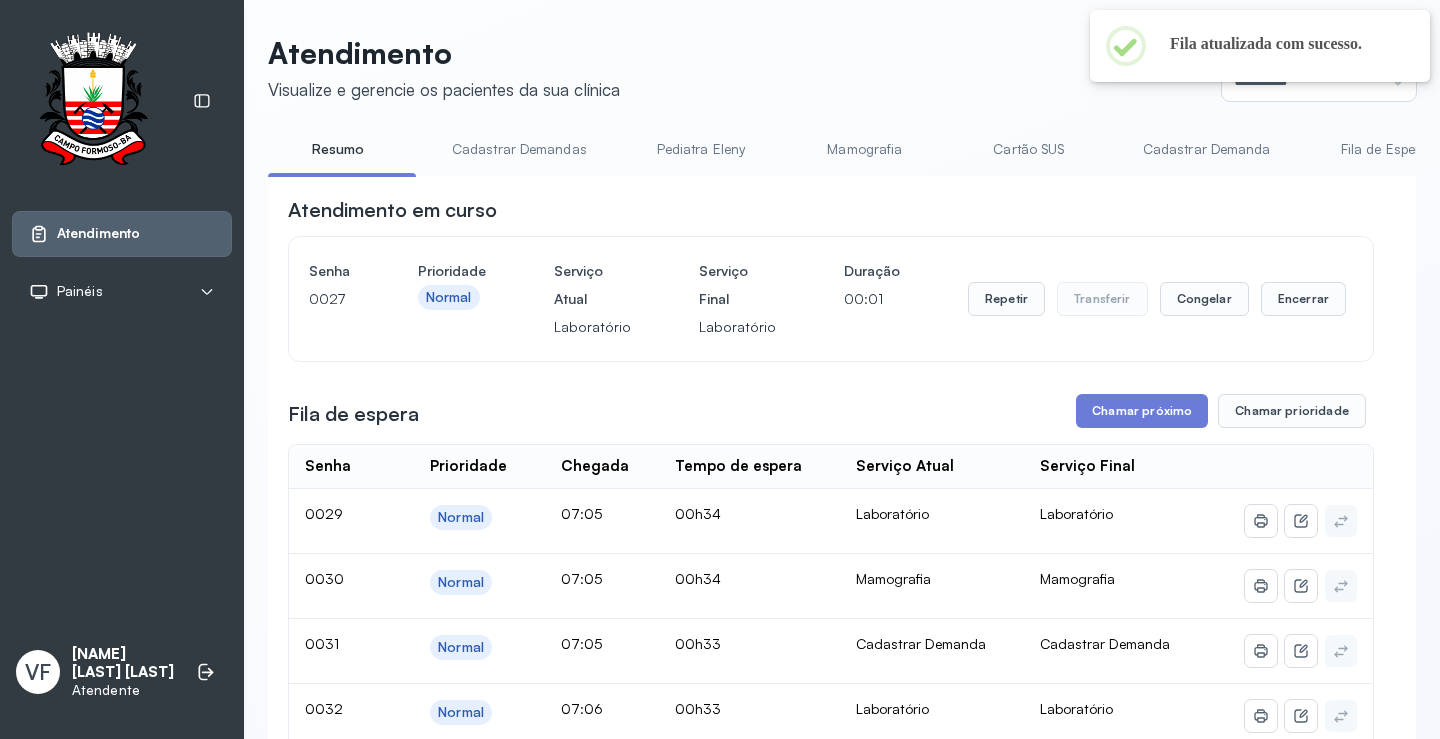 scroll, scrollTop: 100, scrollLeft: 0, axis: vertical 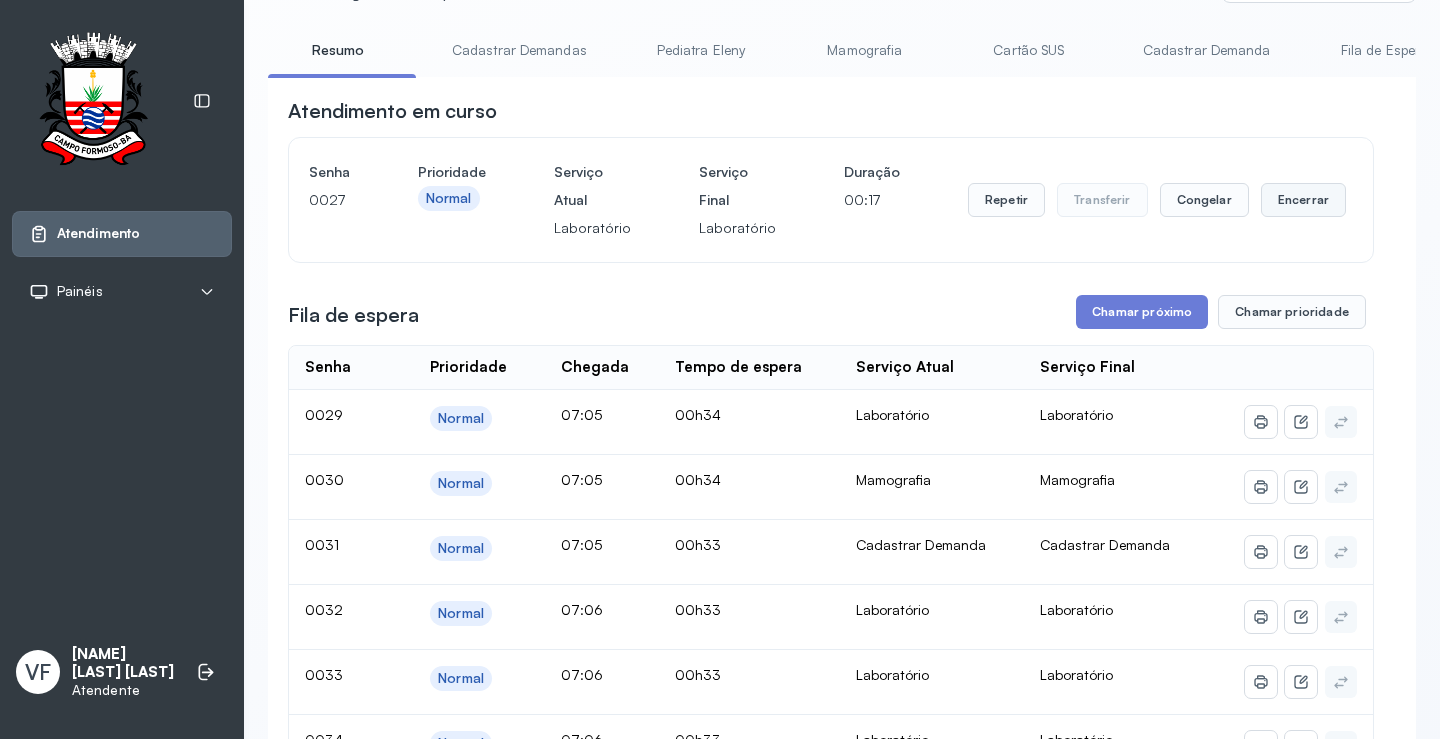 click on "Encerrar" at bounding box center [1303, 200] 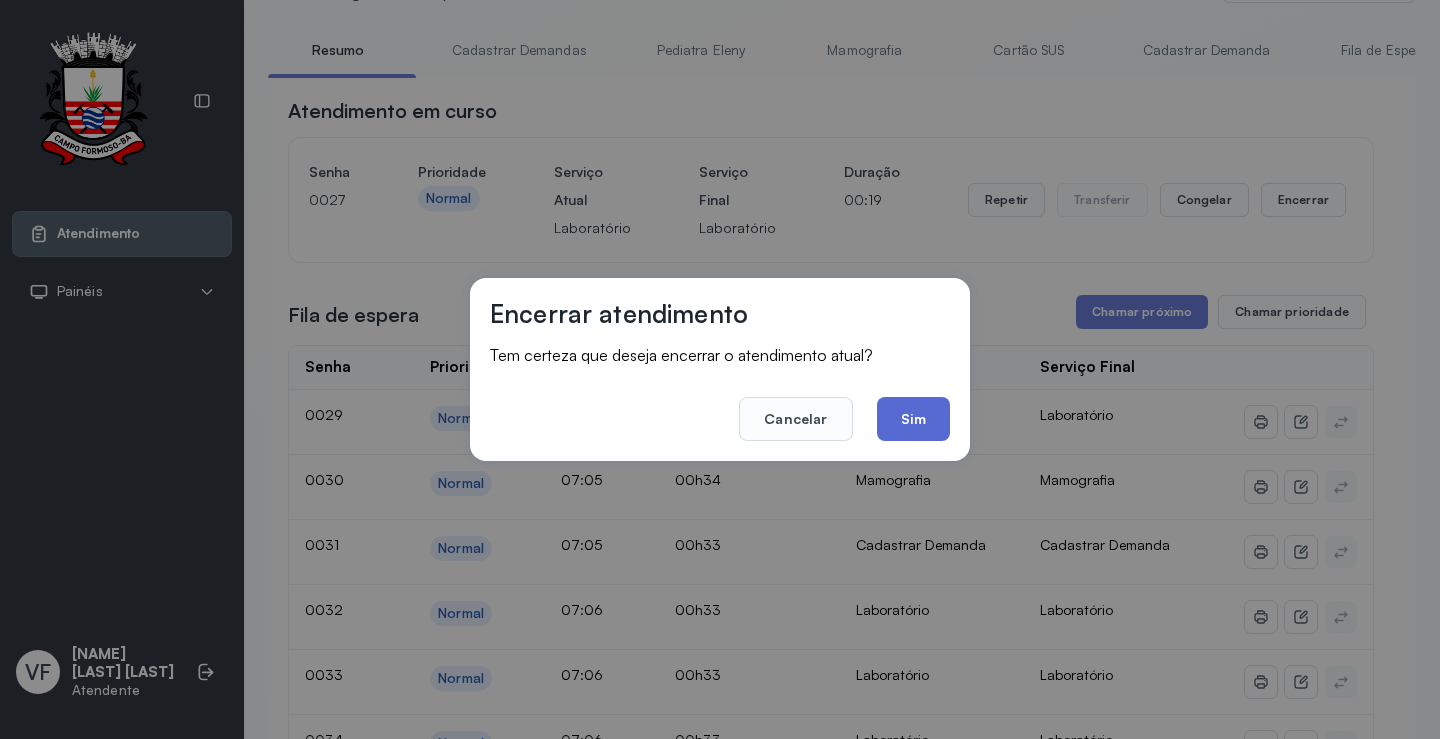 click on "Sim" 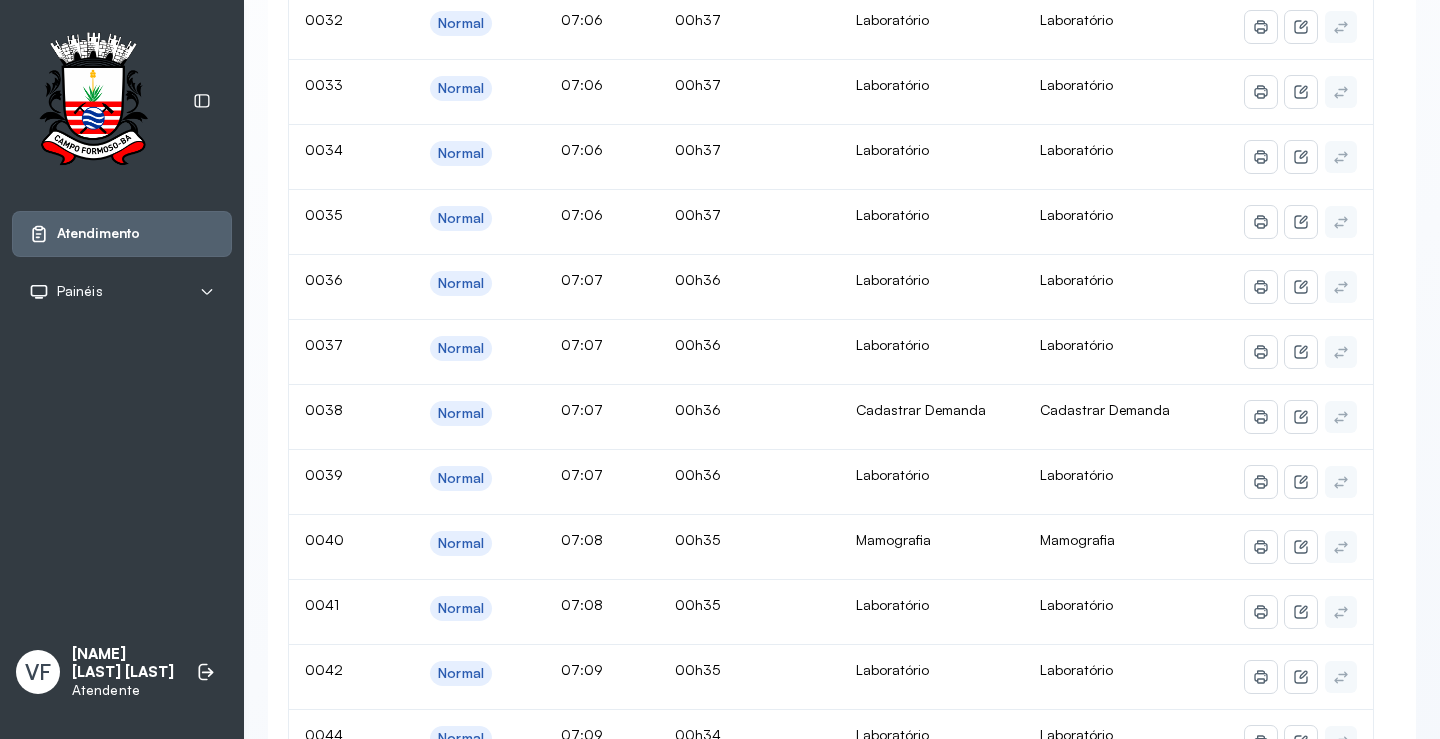 scroll, scrollTop: 0, scrollLeft: 0, axis: both 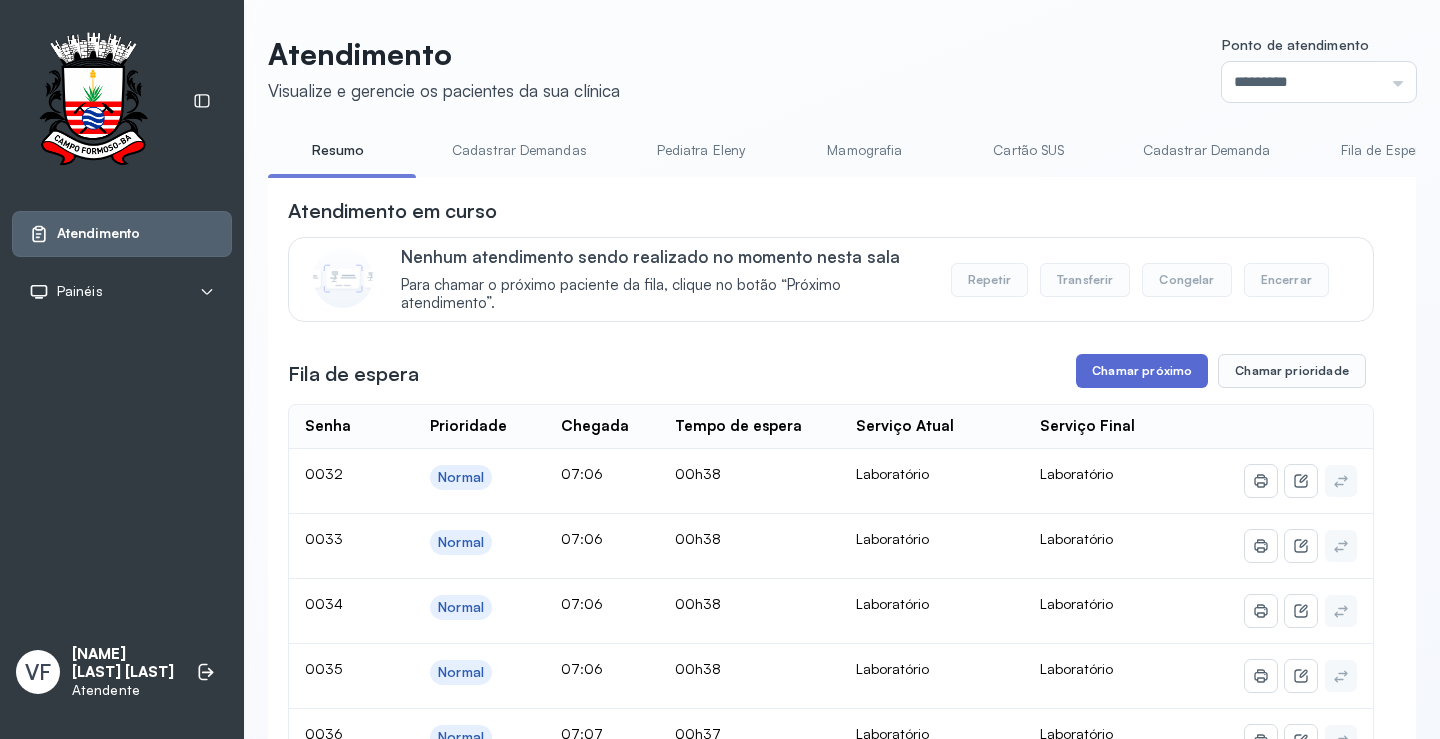 click on "Chamar próximo" at bounding box center (1142, 371) 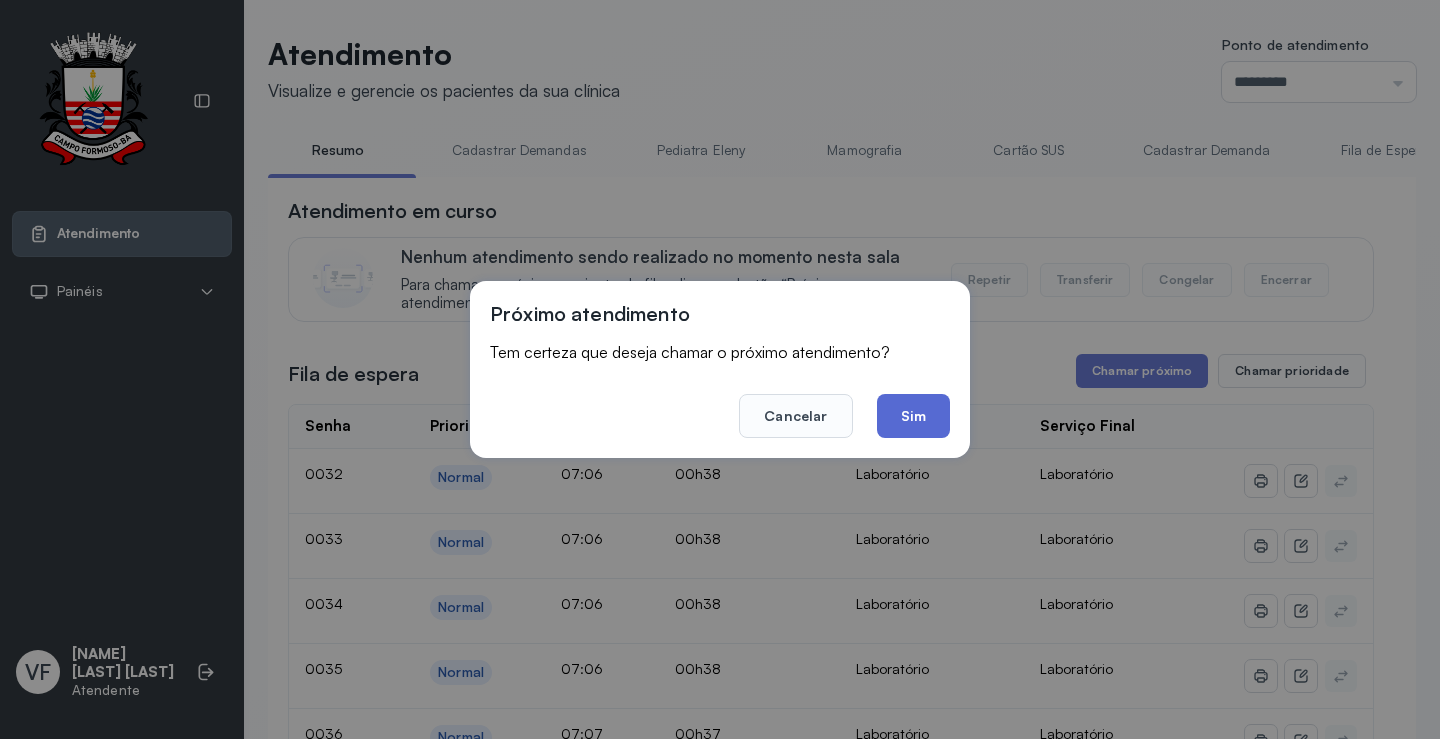 click on "Sim" 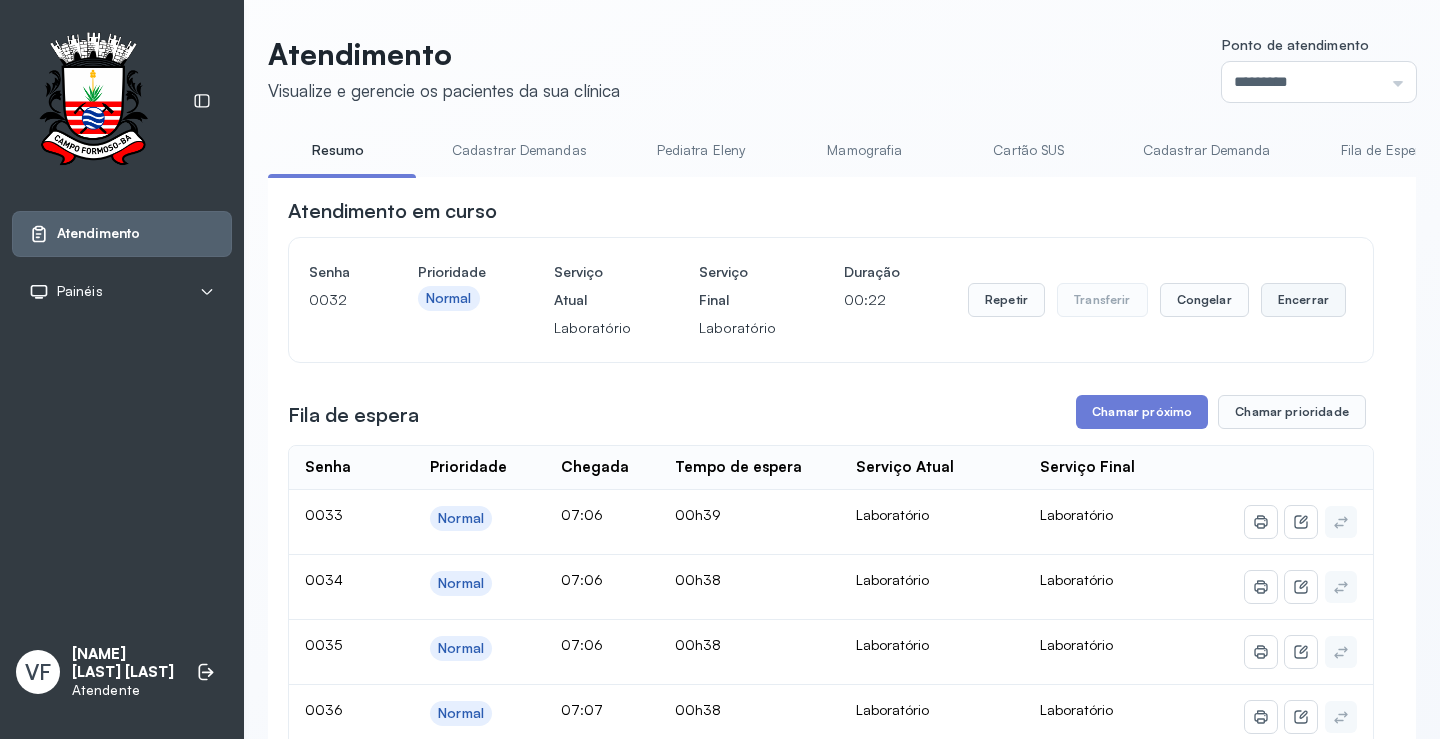 click on "Encerrar" at bounding box center (1303, 300) 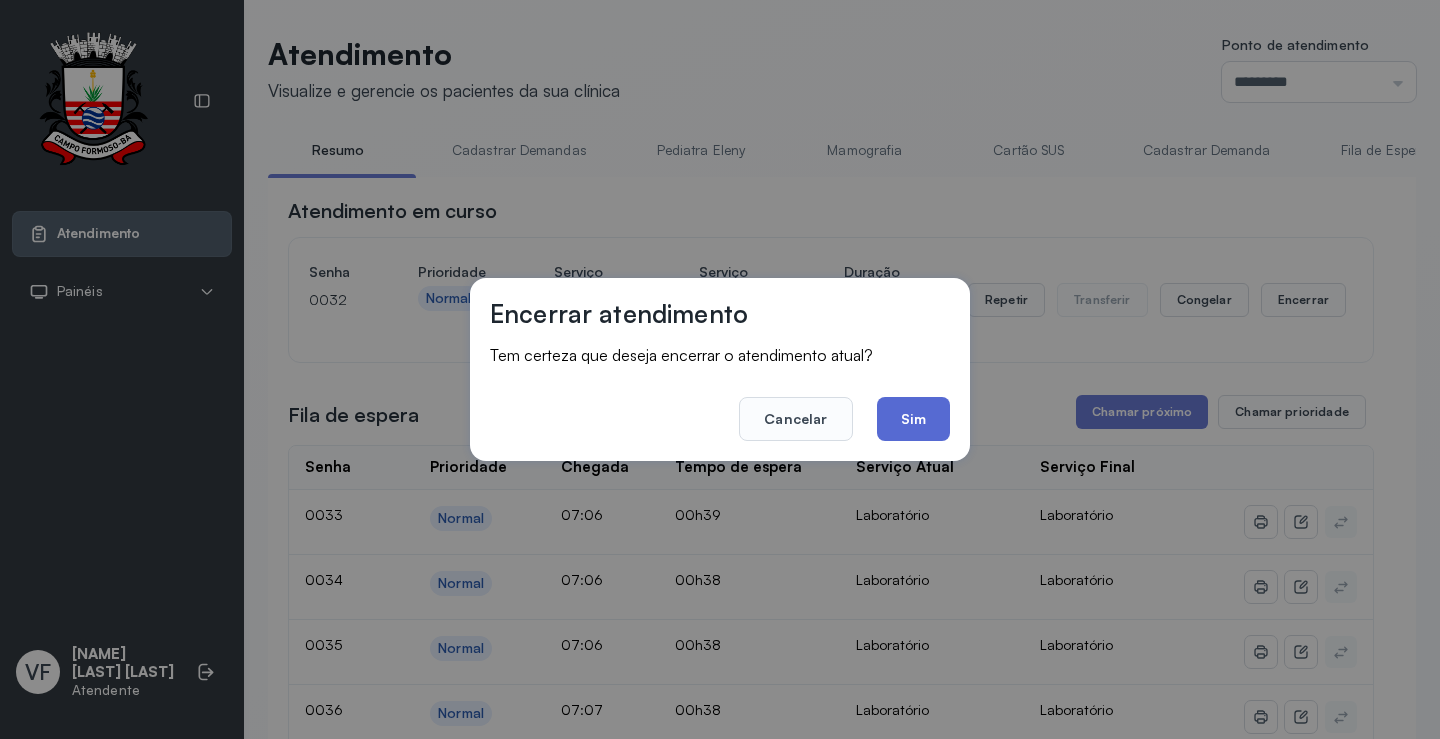 click on "Sim" 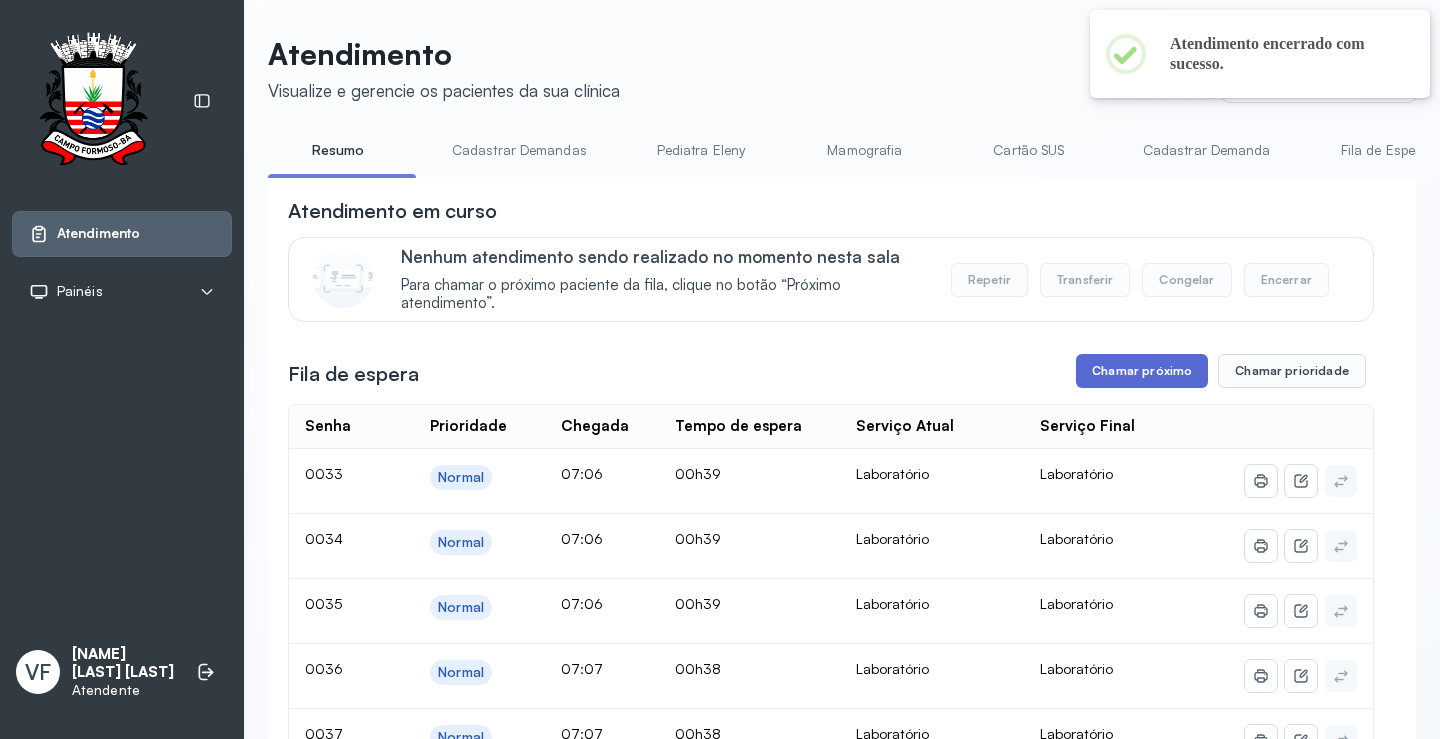 click on "Chamar próximo" at bounding box center (1142, 371) 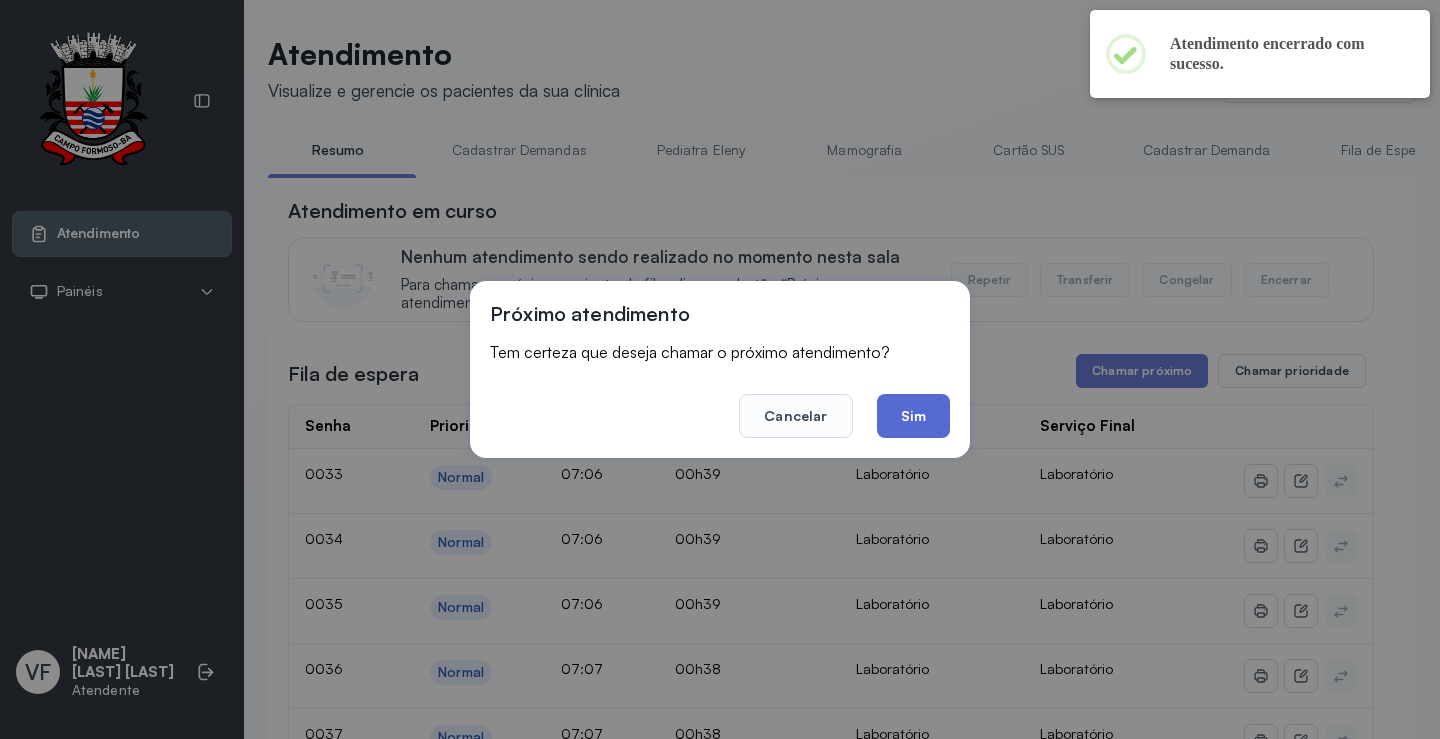 click on "Sim" 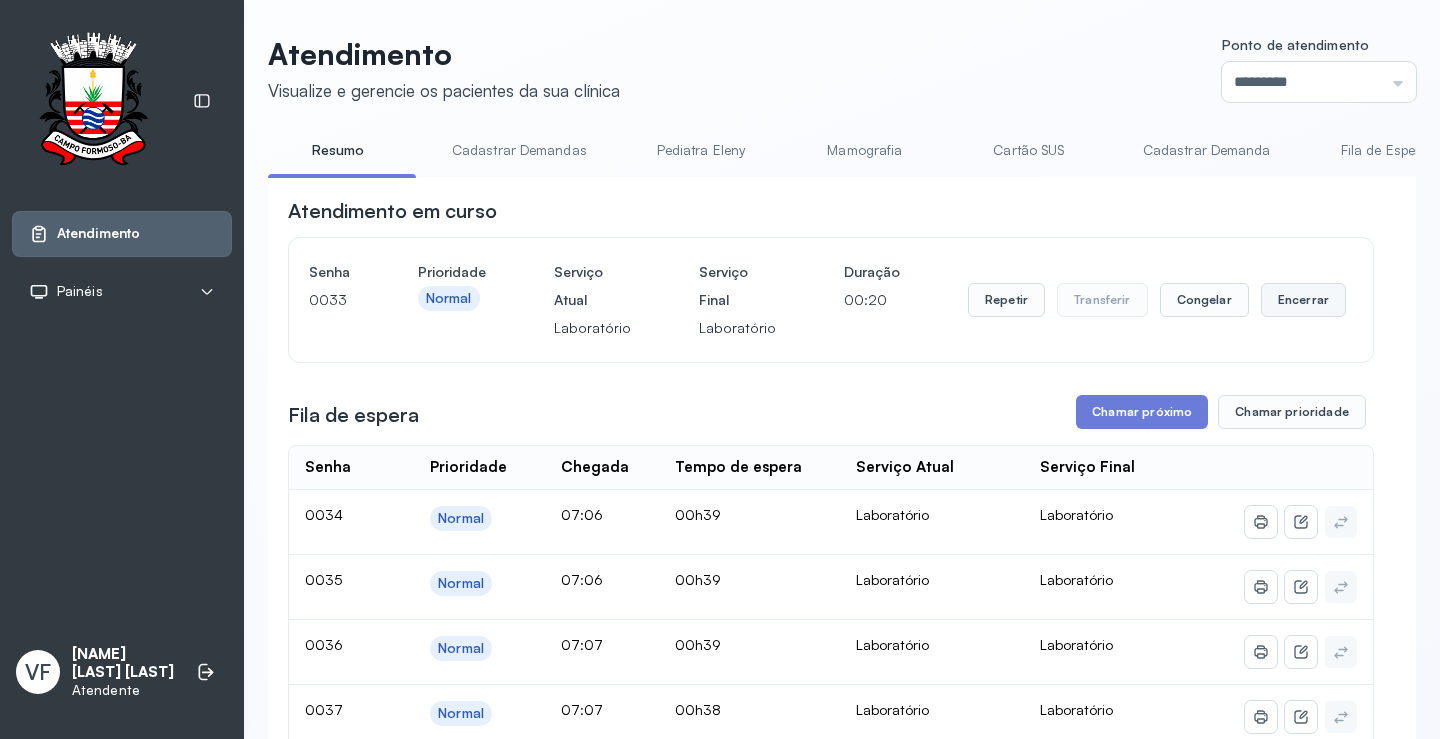 click on "Encerrar" at bounding box center [1303, 300] 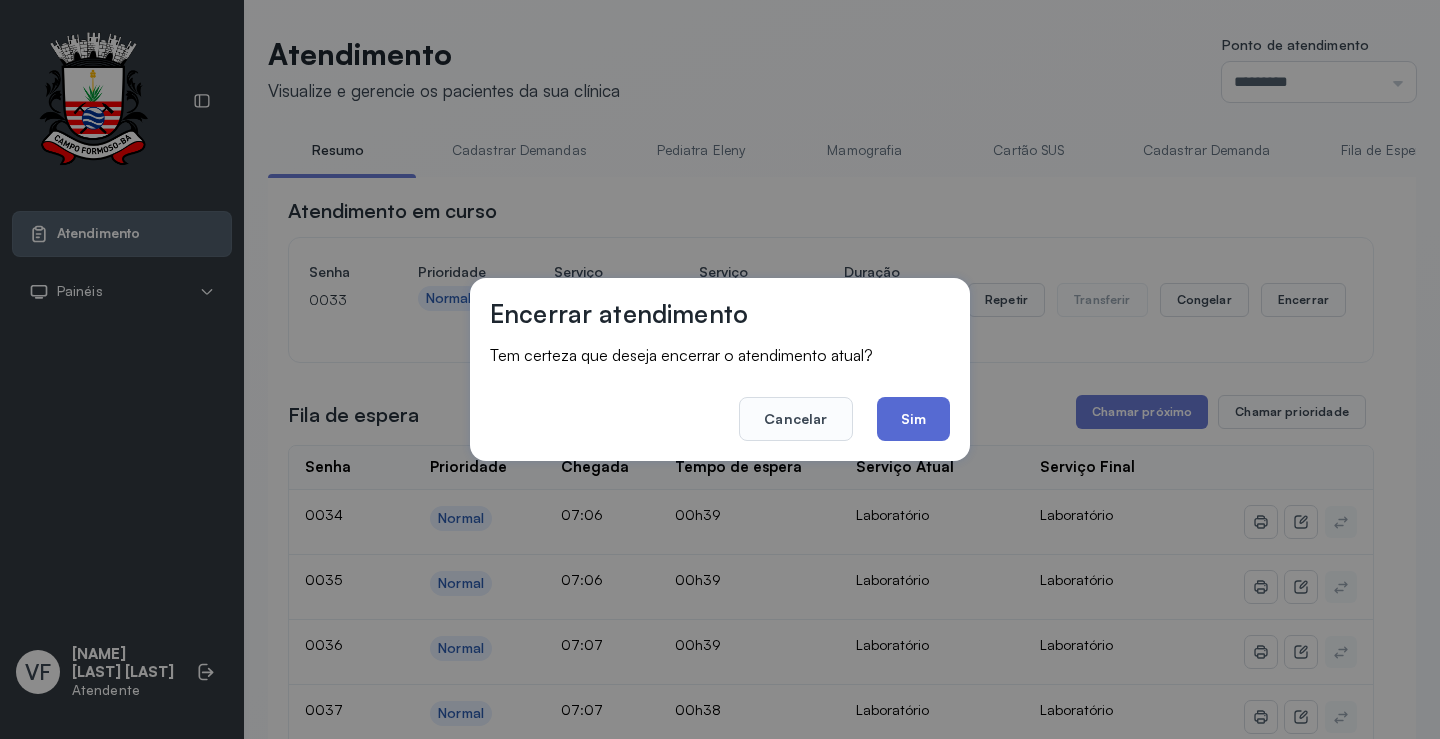 click on "Sim" 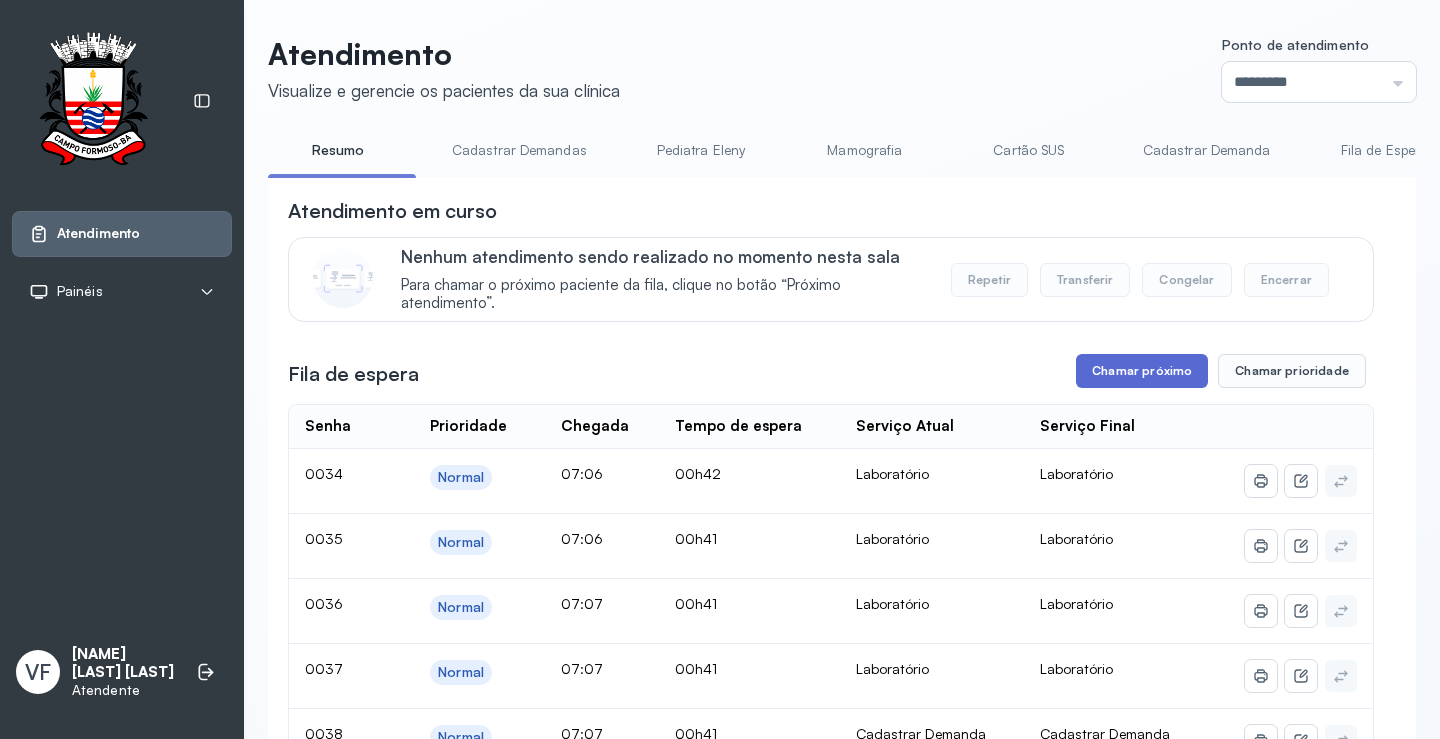 click on "Chamar próximo" at bounding box center (1142, 371) 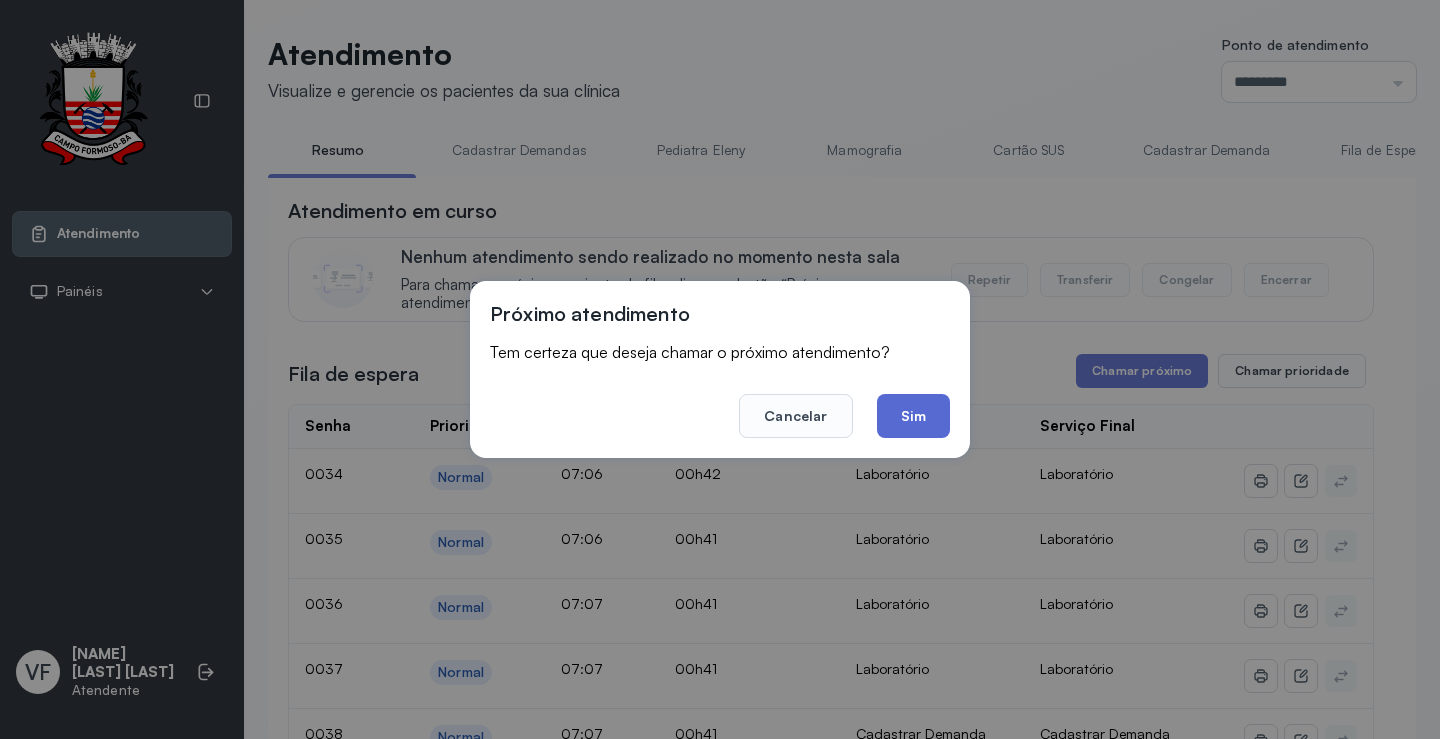 click on "Sim" 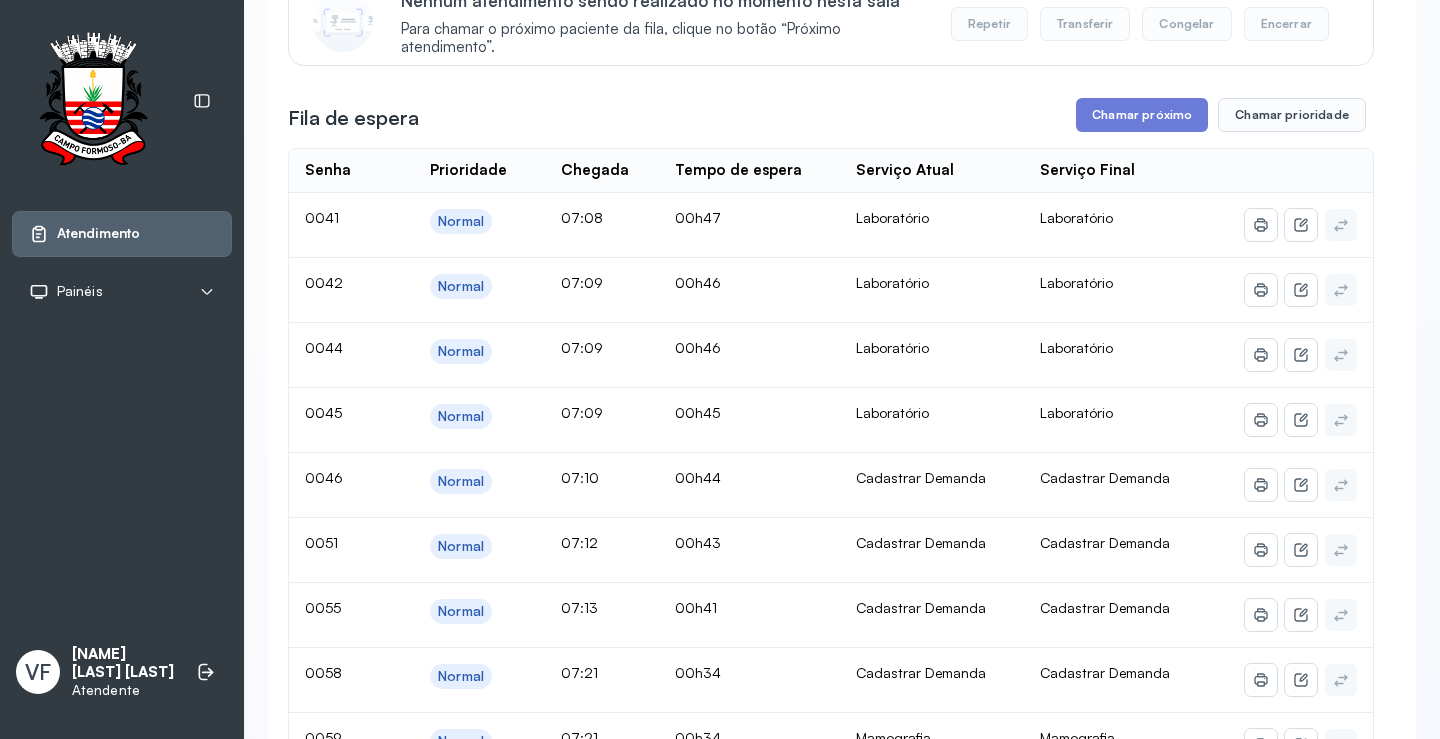 scroll, scrollTop: 0, scrollLeft: 0, axis: both 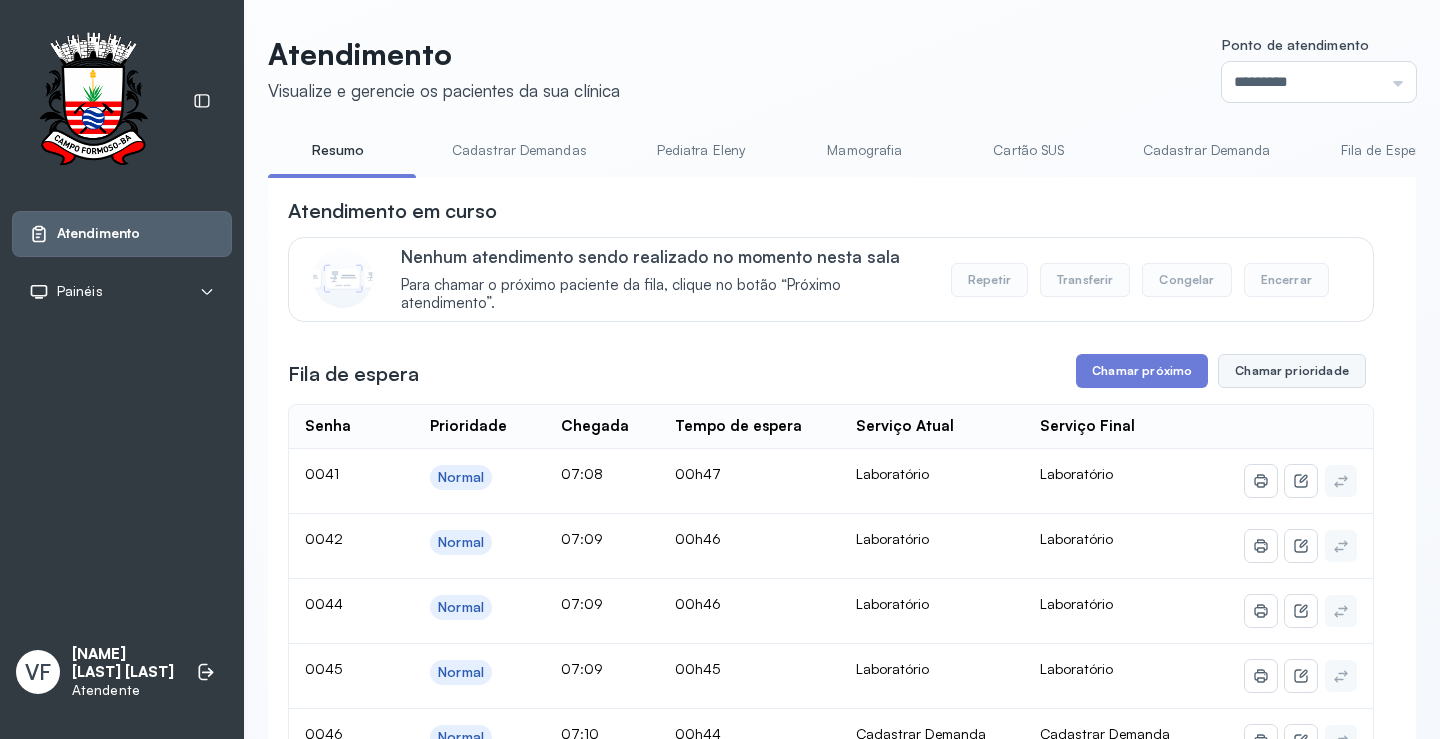 click on "Chamar prioridade" at bounding box center [1292, 371] 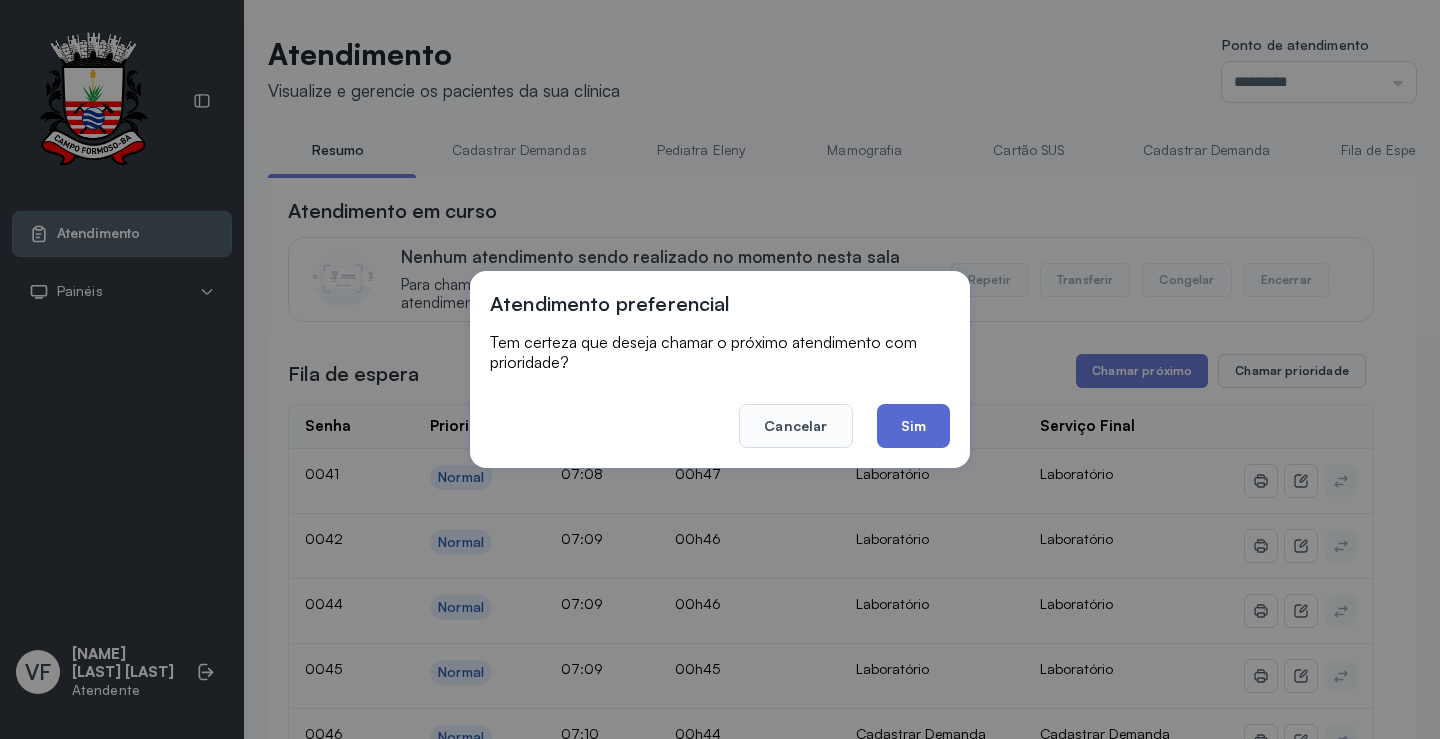 click on "Sim" 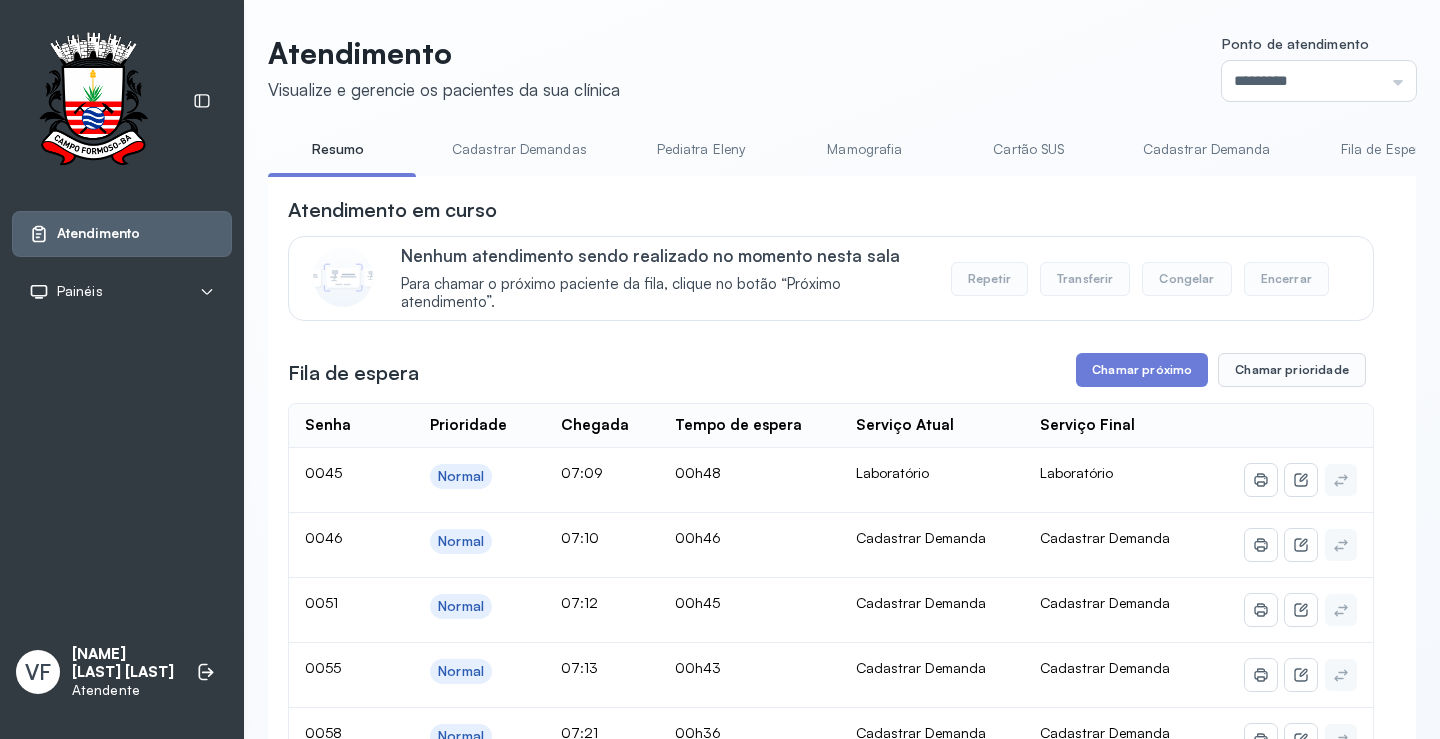 scroll, scrollTop: 0, scrollLeft: 0, axis: both 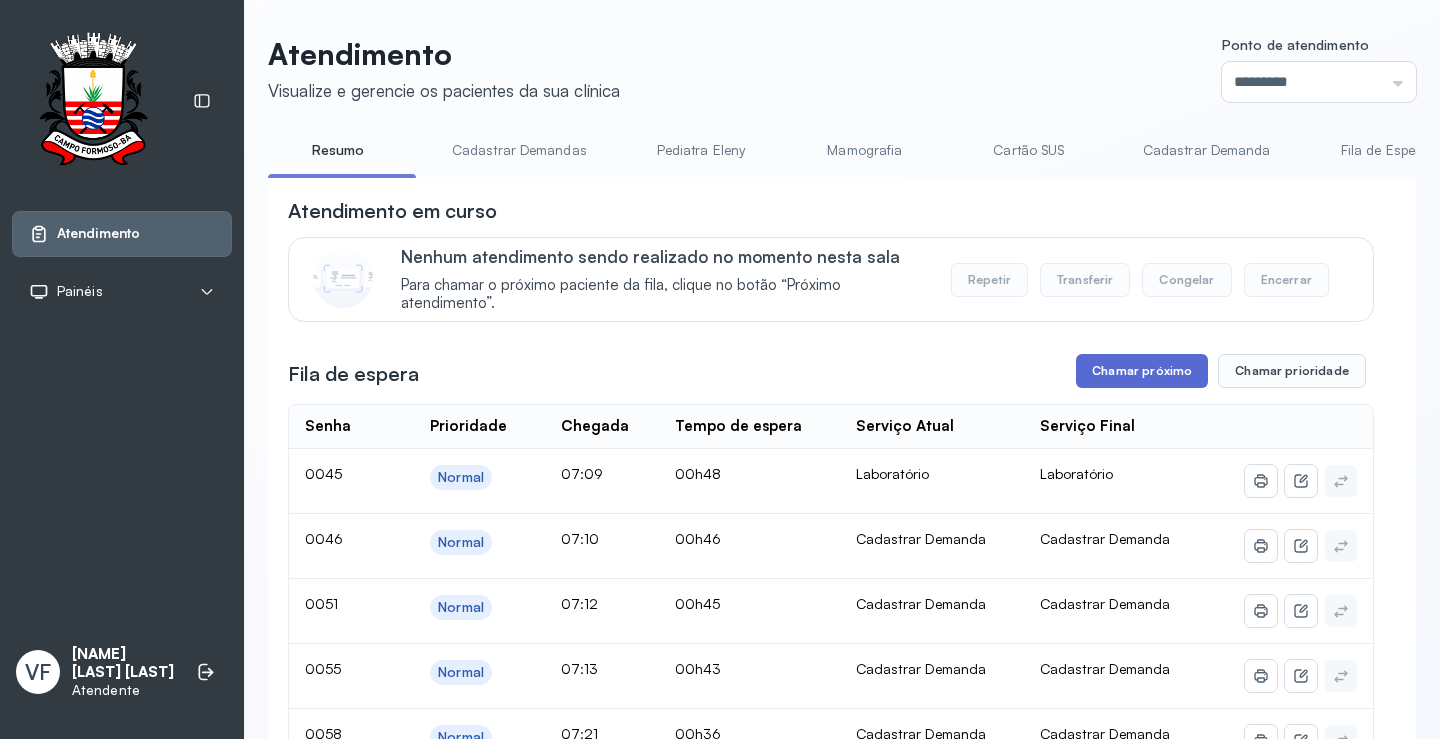 click on "Chamar próximo" at bounding box center (1142, 371) 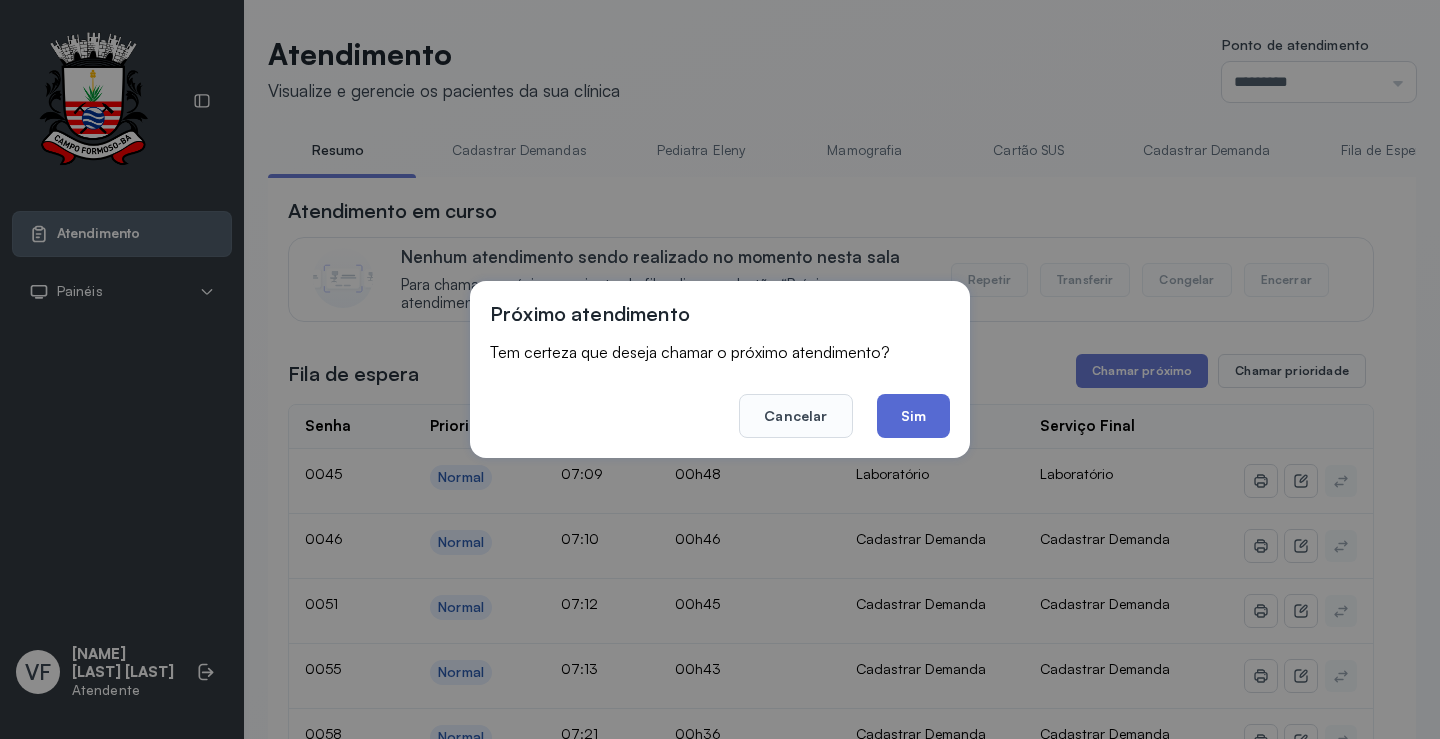 click on "Sim" 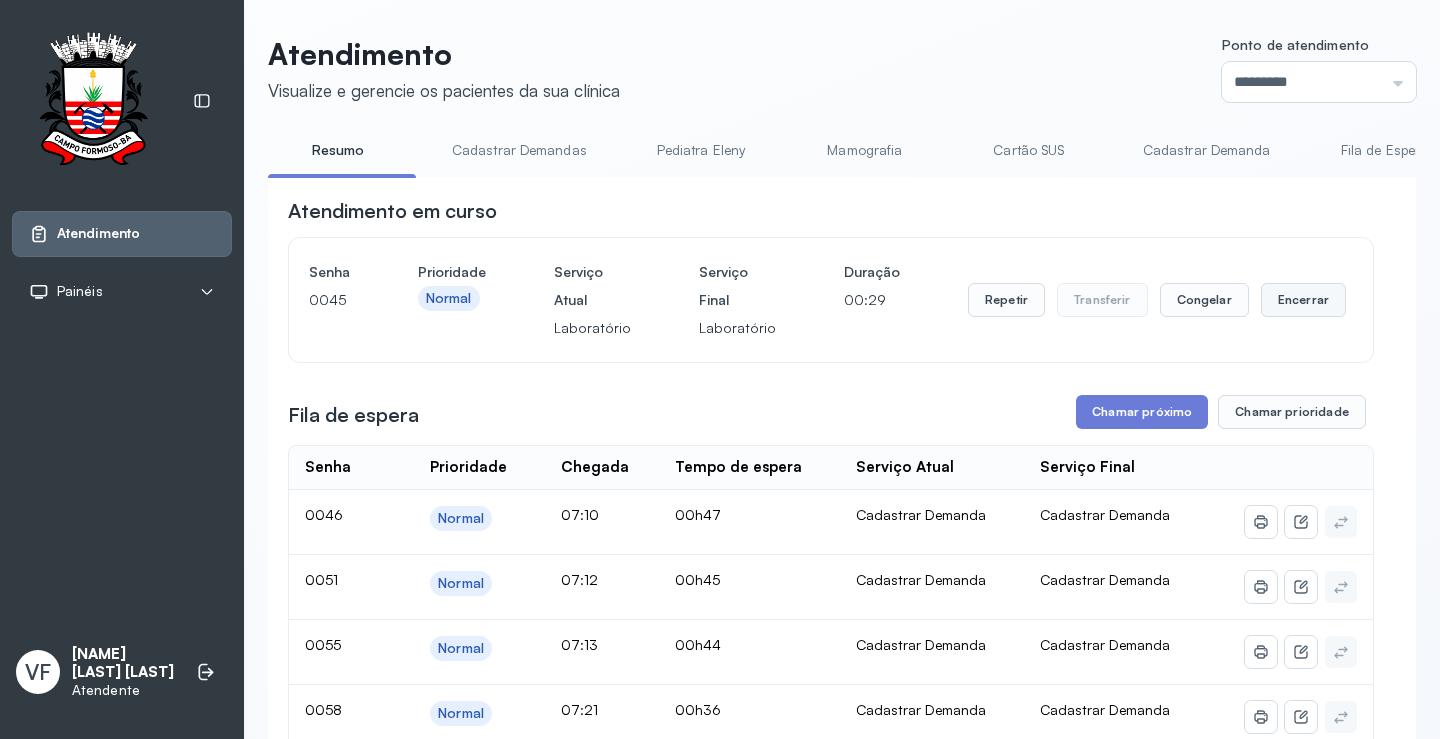 click on "Encerrar" at bounding box center [1303, 300] 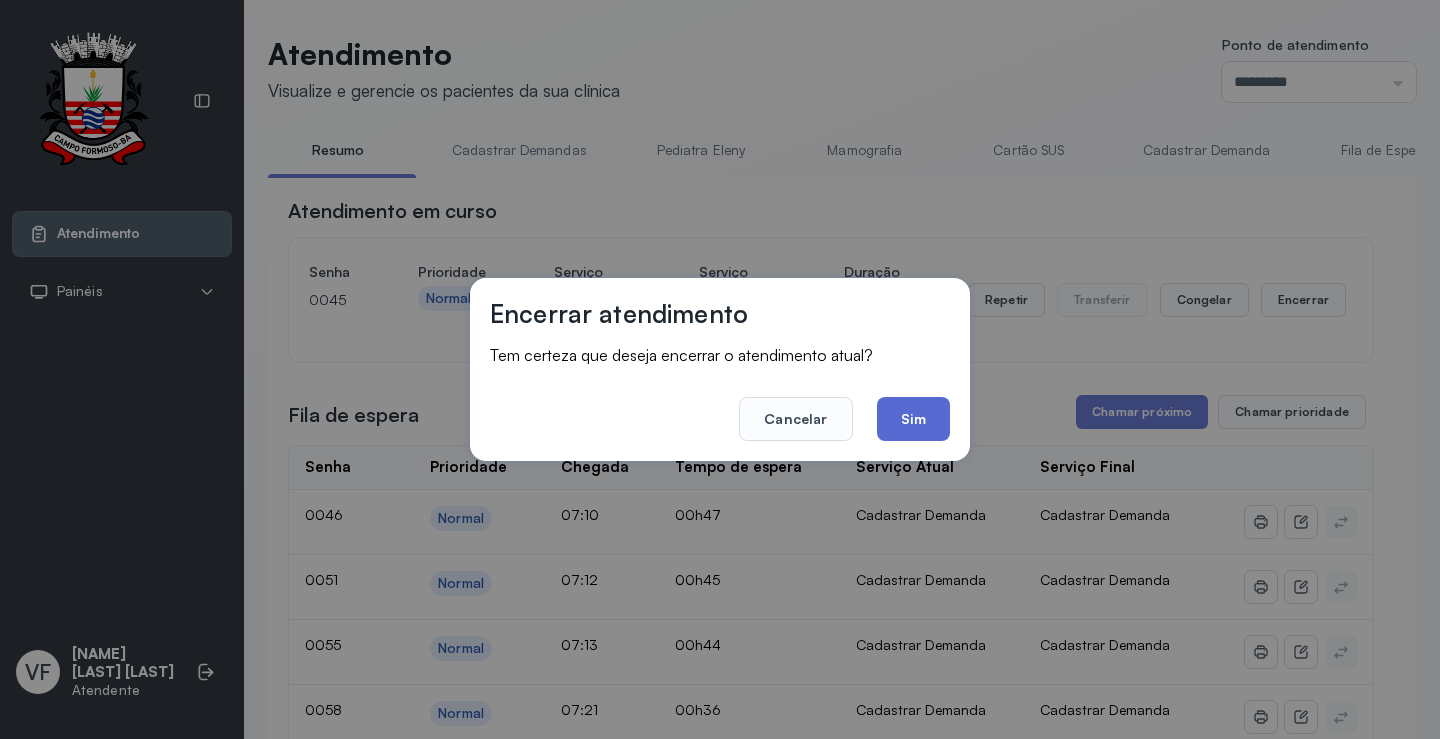click on "Cancelar Sim" at bounding box center (720, 405) 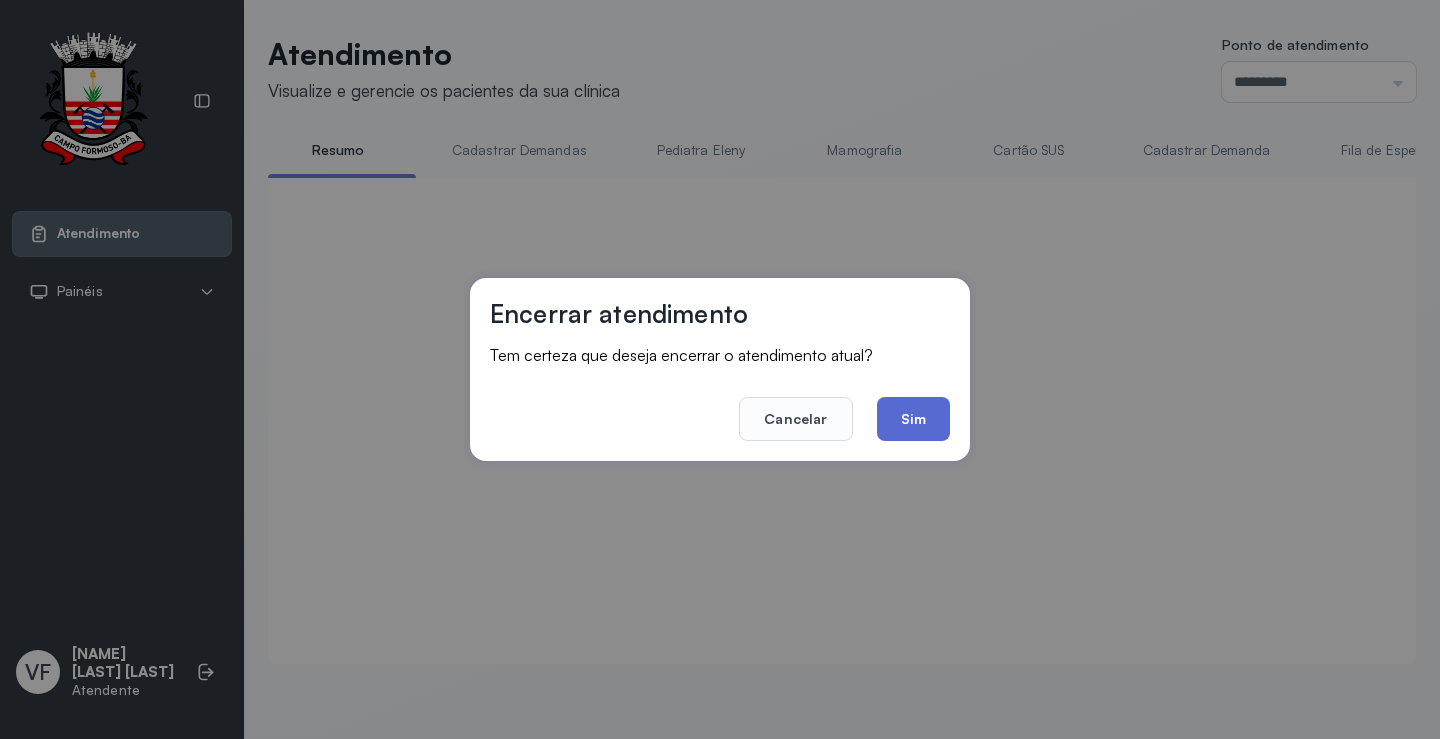 click on "Sim" 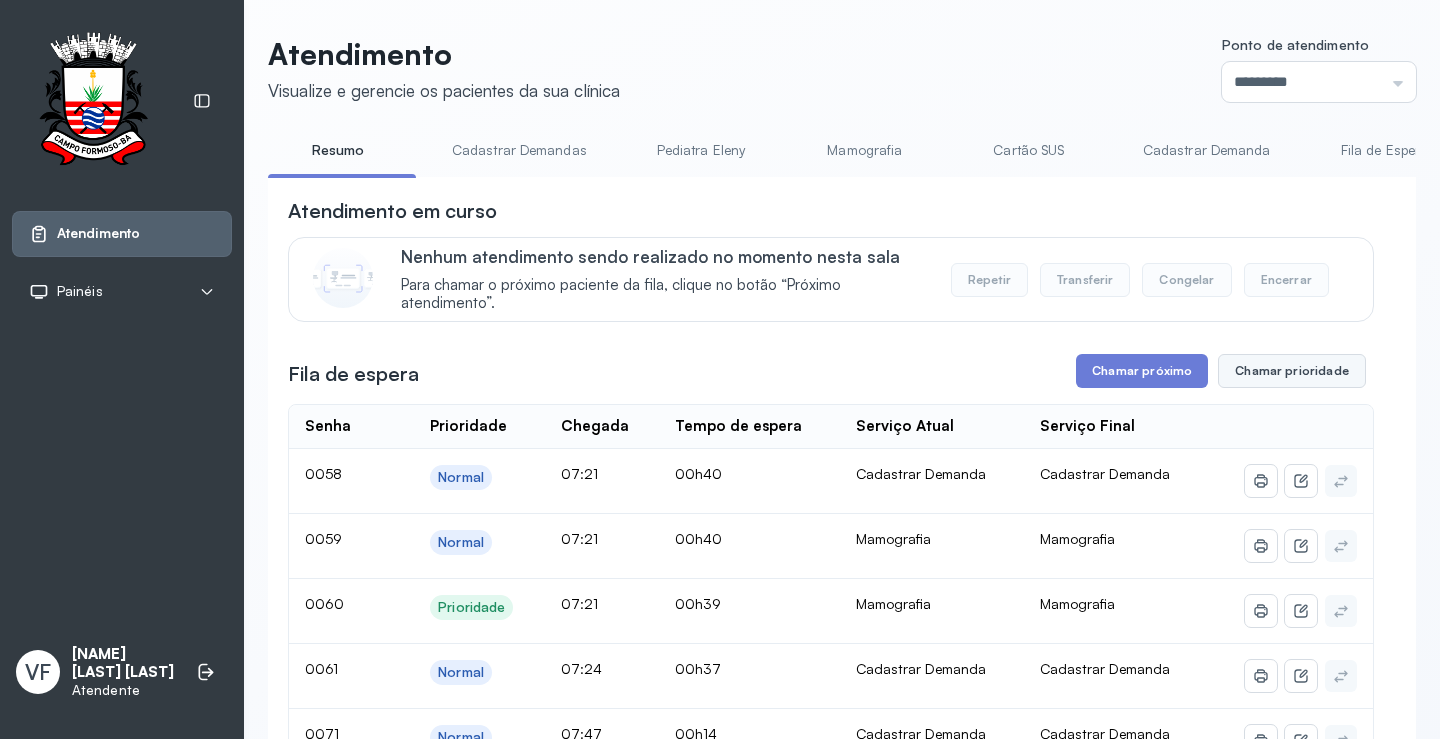 click on "Chamar prioridade" at bounding box center (1292, 371) 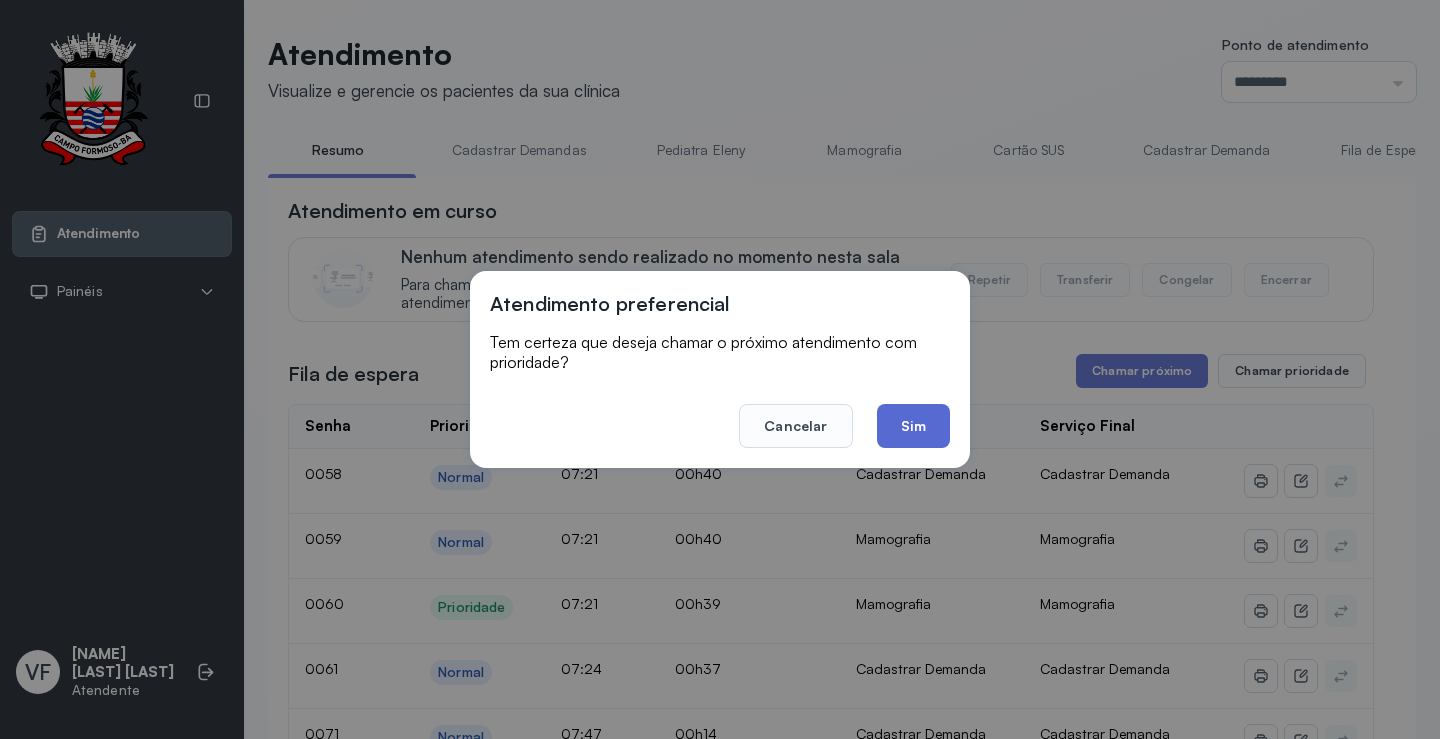 click on "Sim" 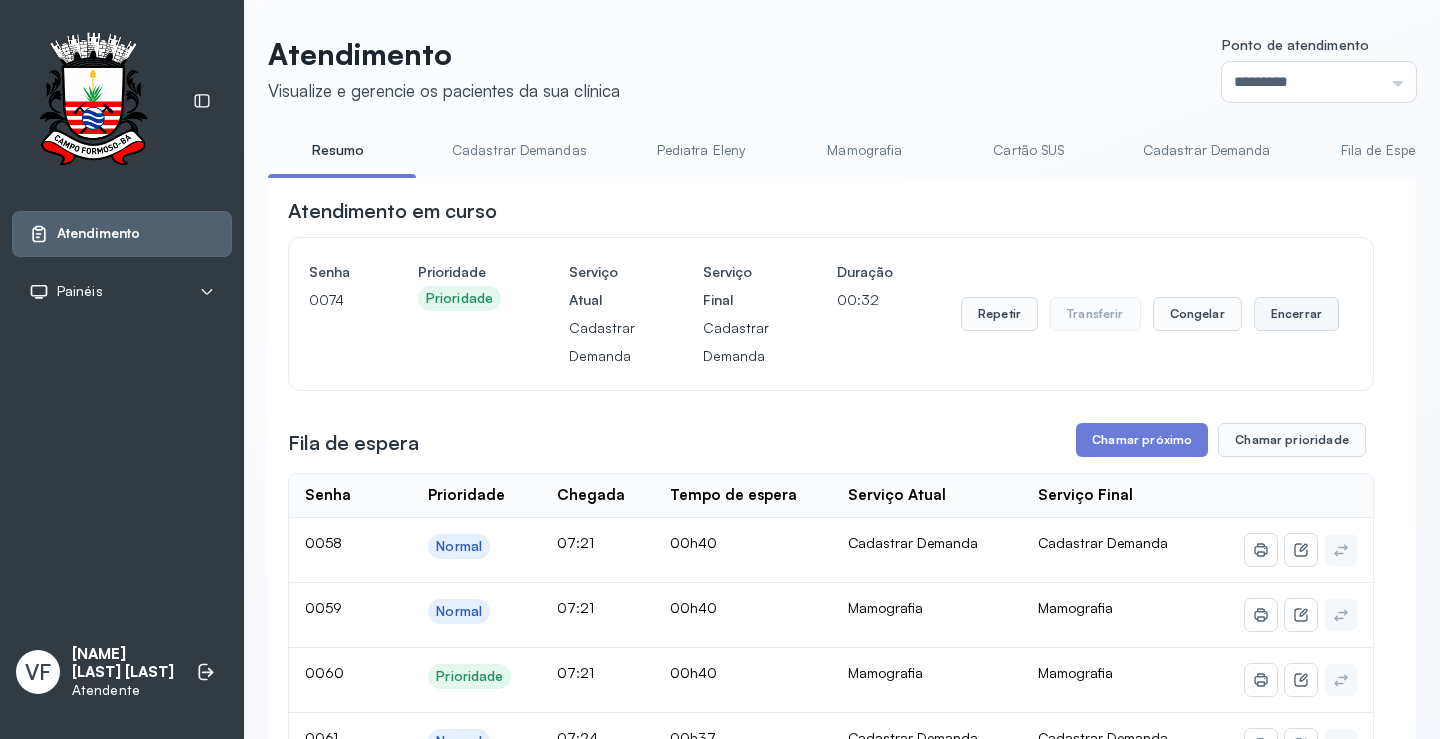 click on "Encerrar" at bounding box center (1296, 314) 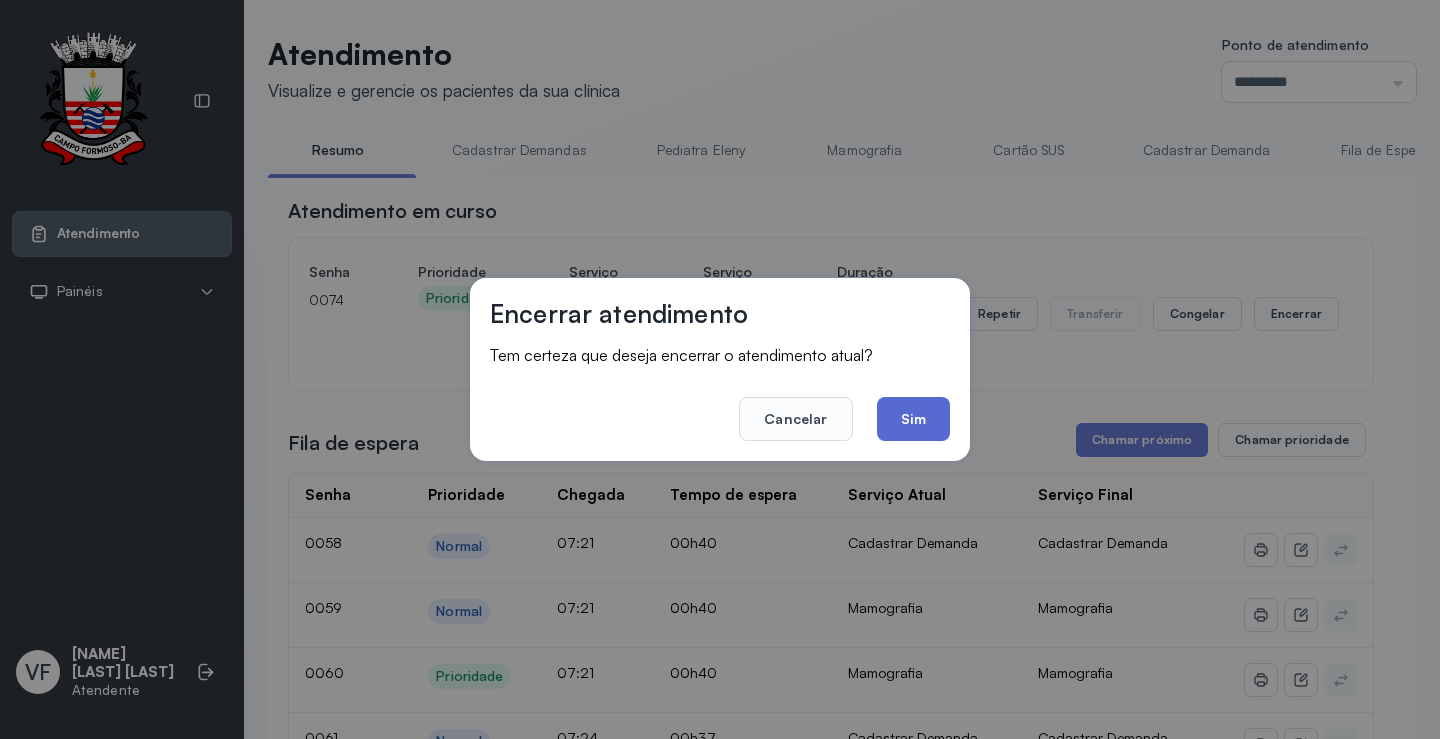 click on "Sim" 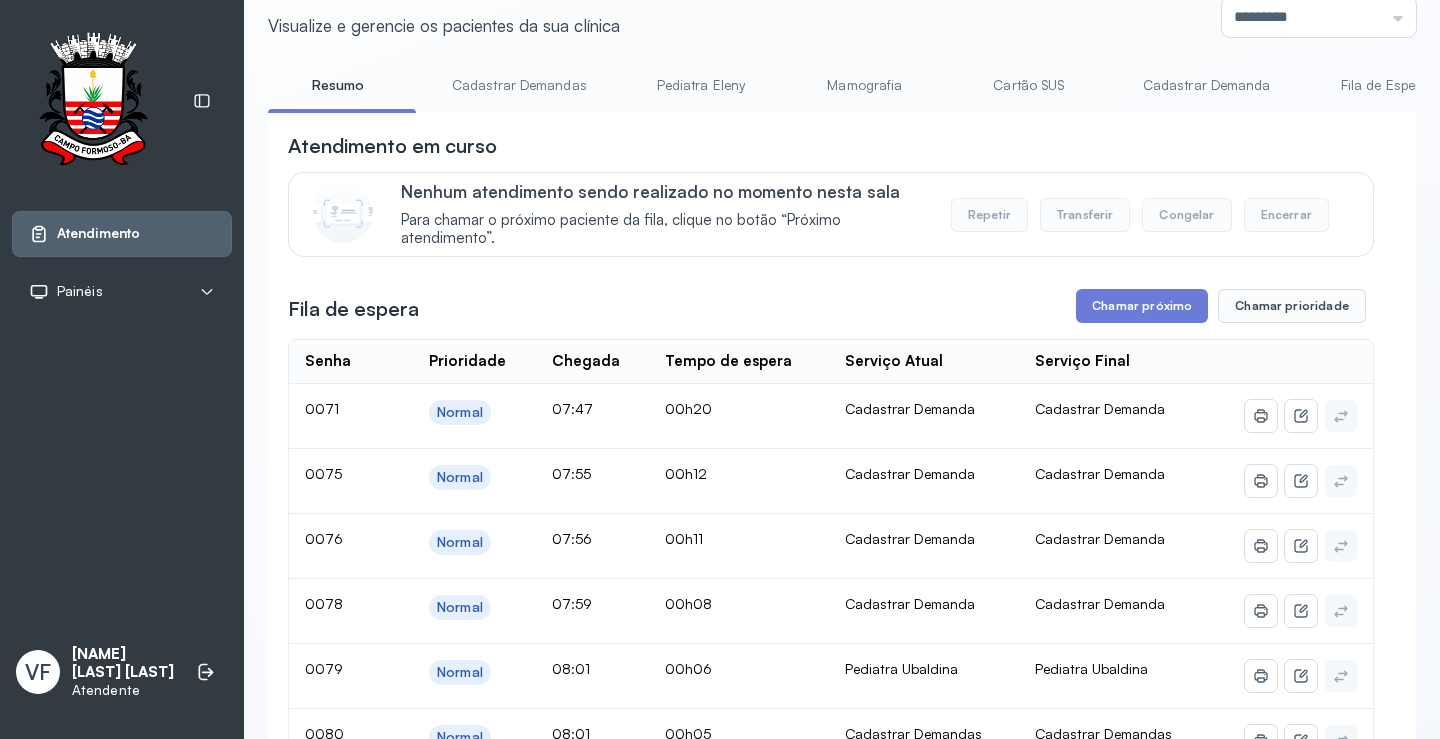 scroll, scrollTop: 100, scrollLeft: 0, axis: vertical 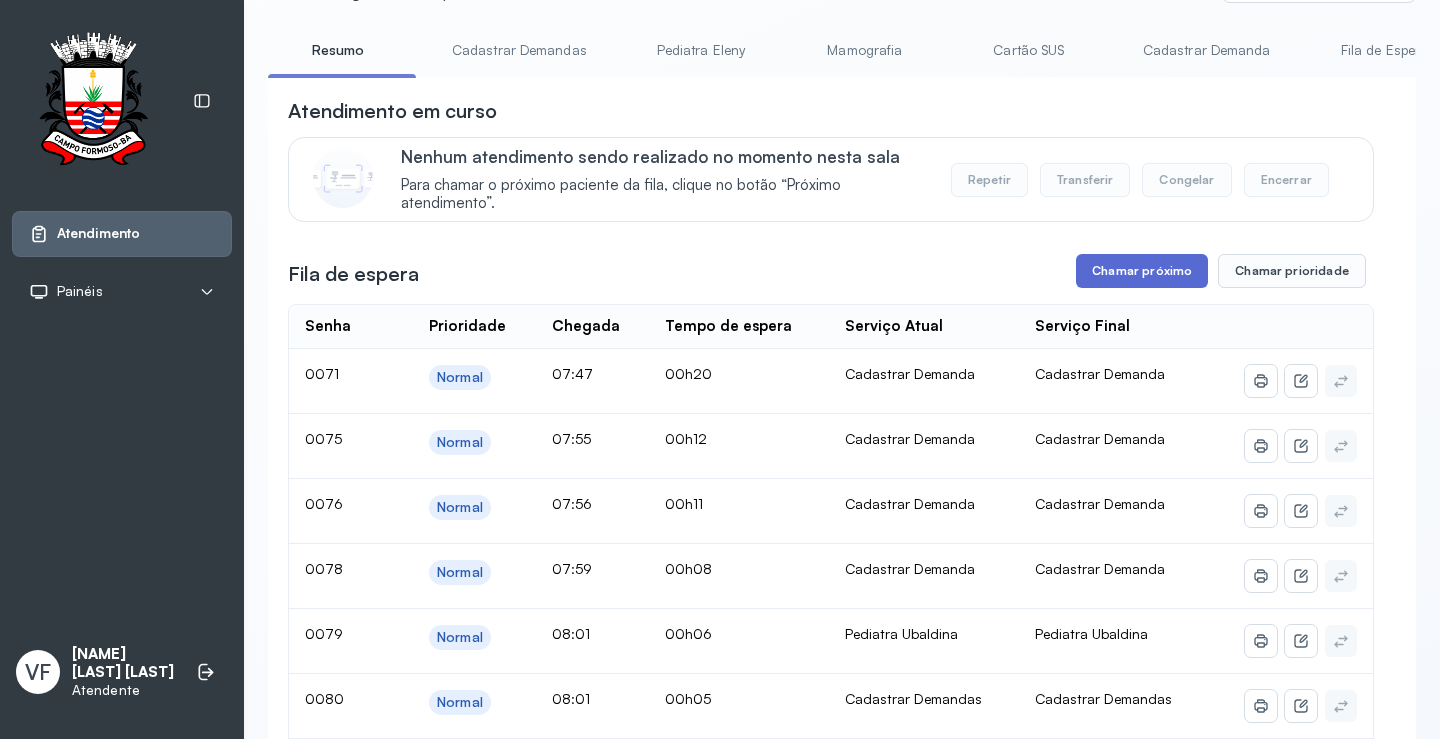 click on "Chamar próximo" at bounding box center (1142, 271) 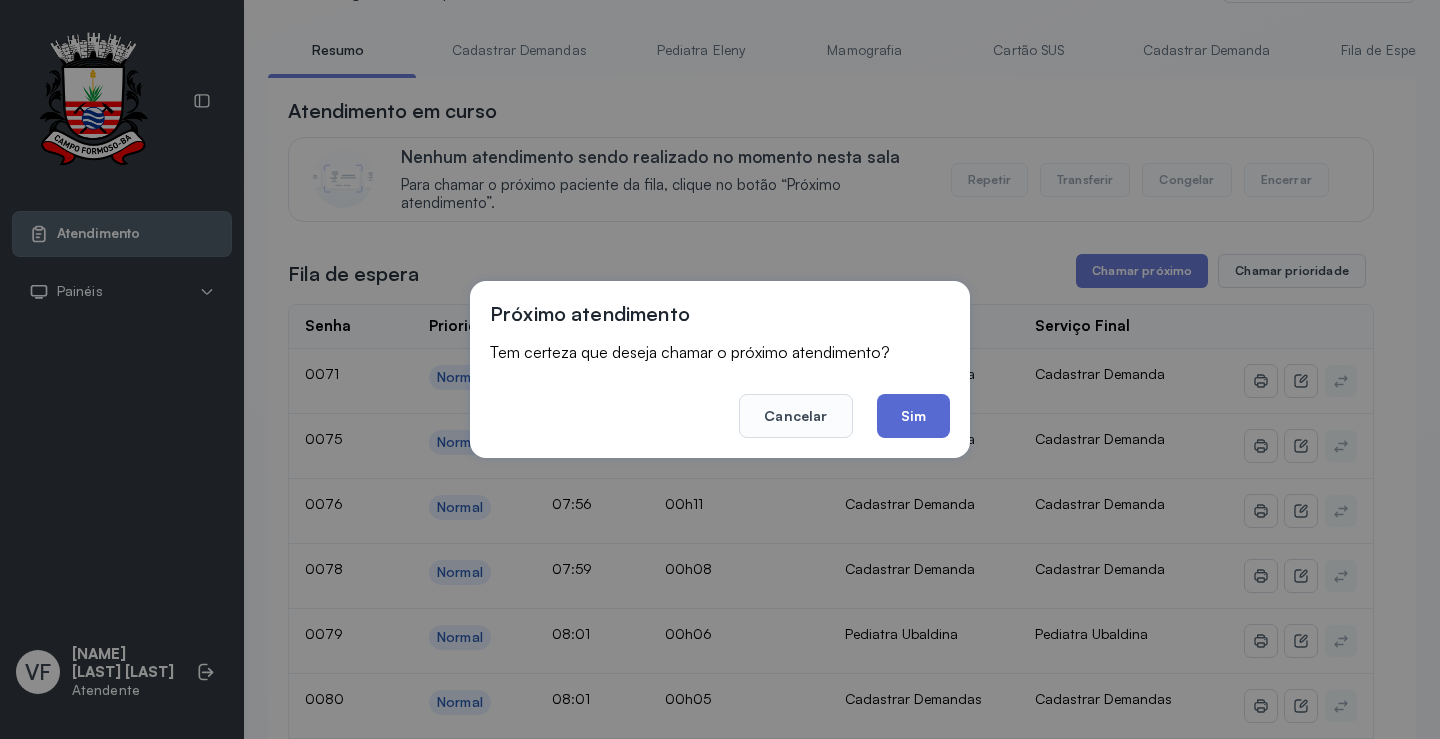 click on "Sim" 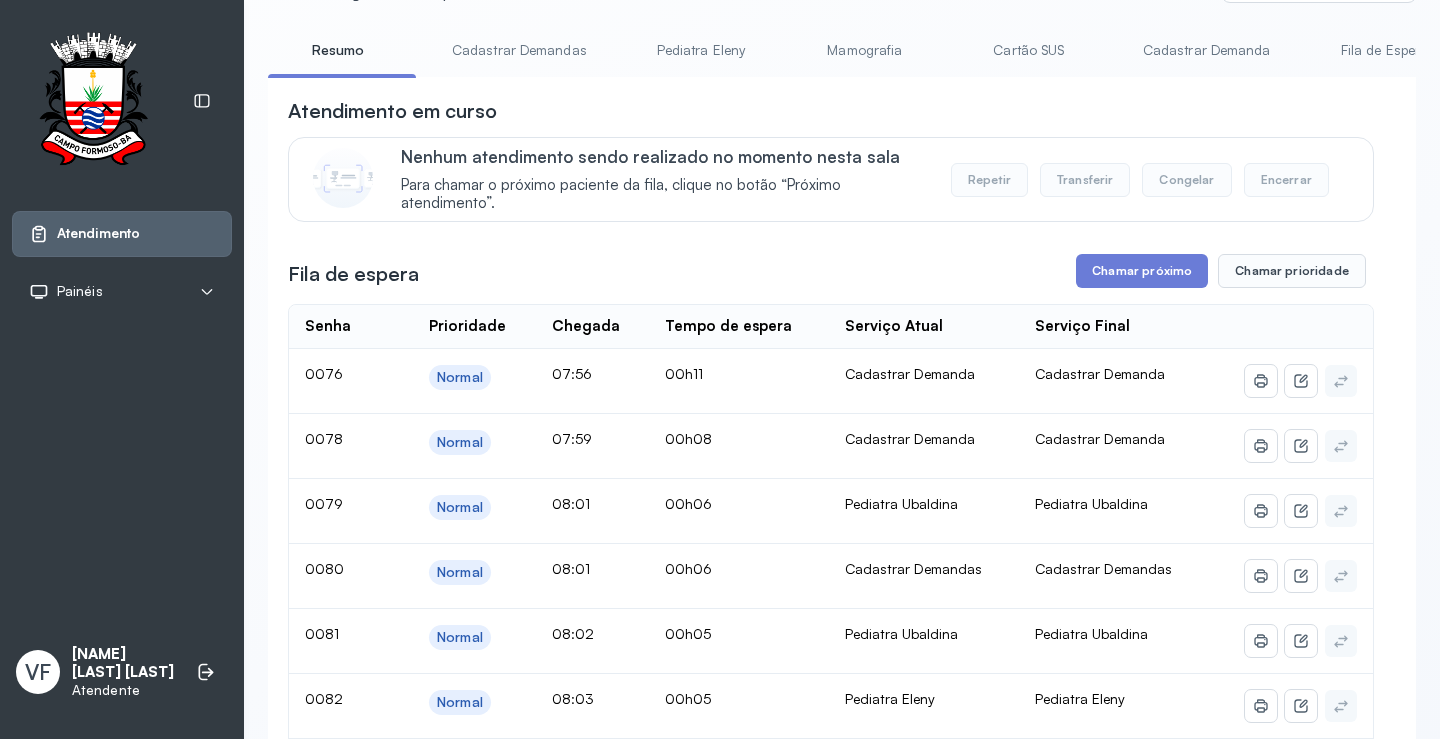 scroll, scrollTop: 0, scrollLeft: 0, axis: both 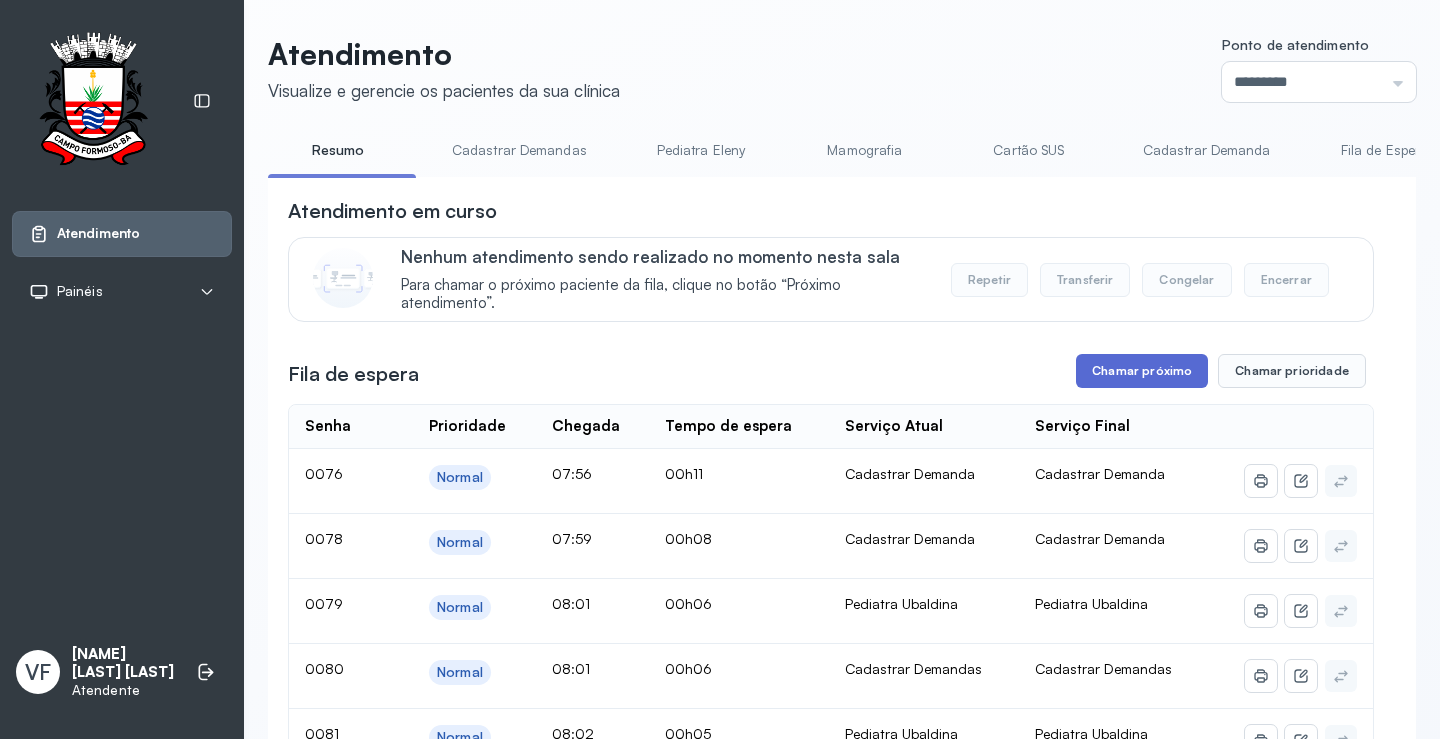 click on "Chamar próximo" at bounding box center [1142, 371] 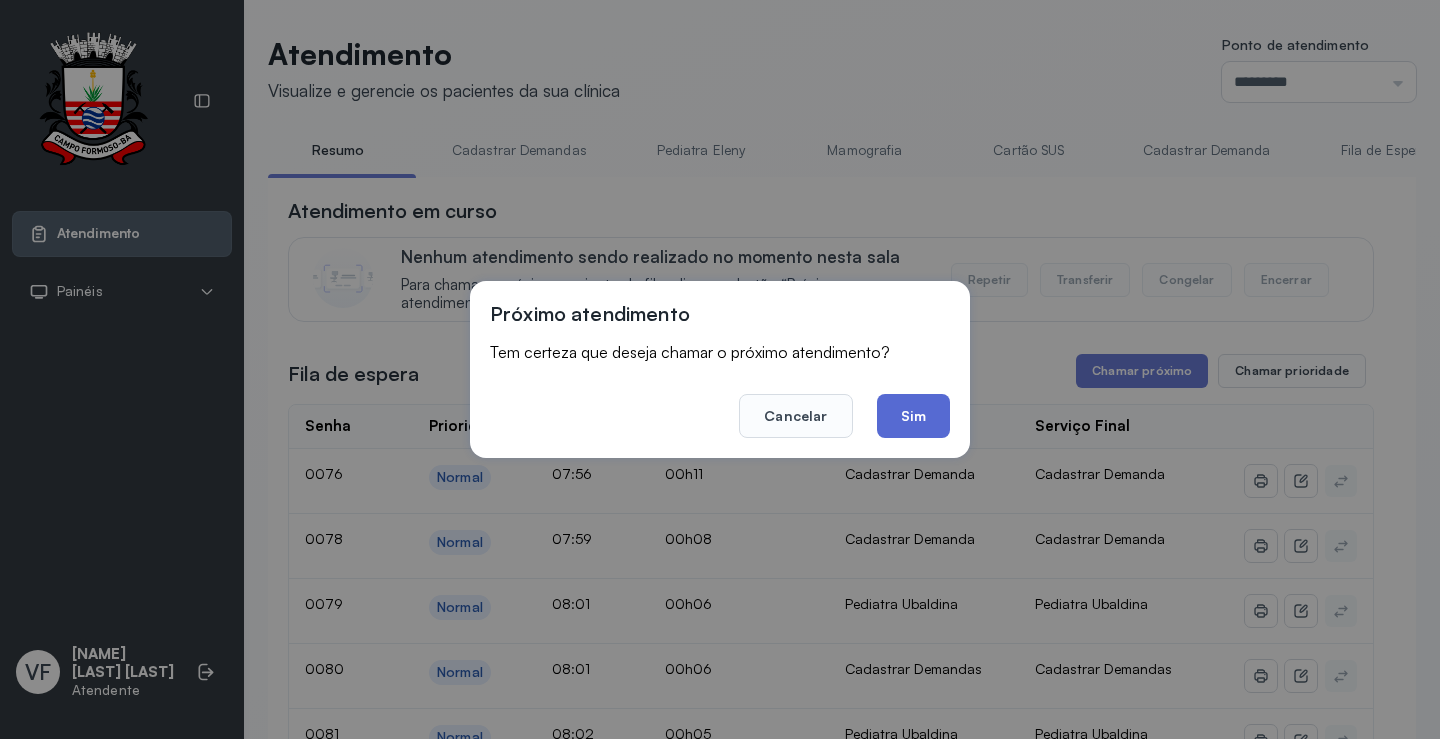 click on "Sim" 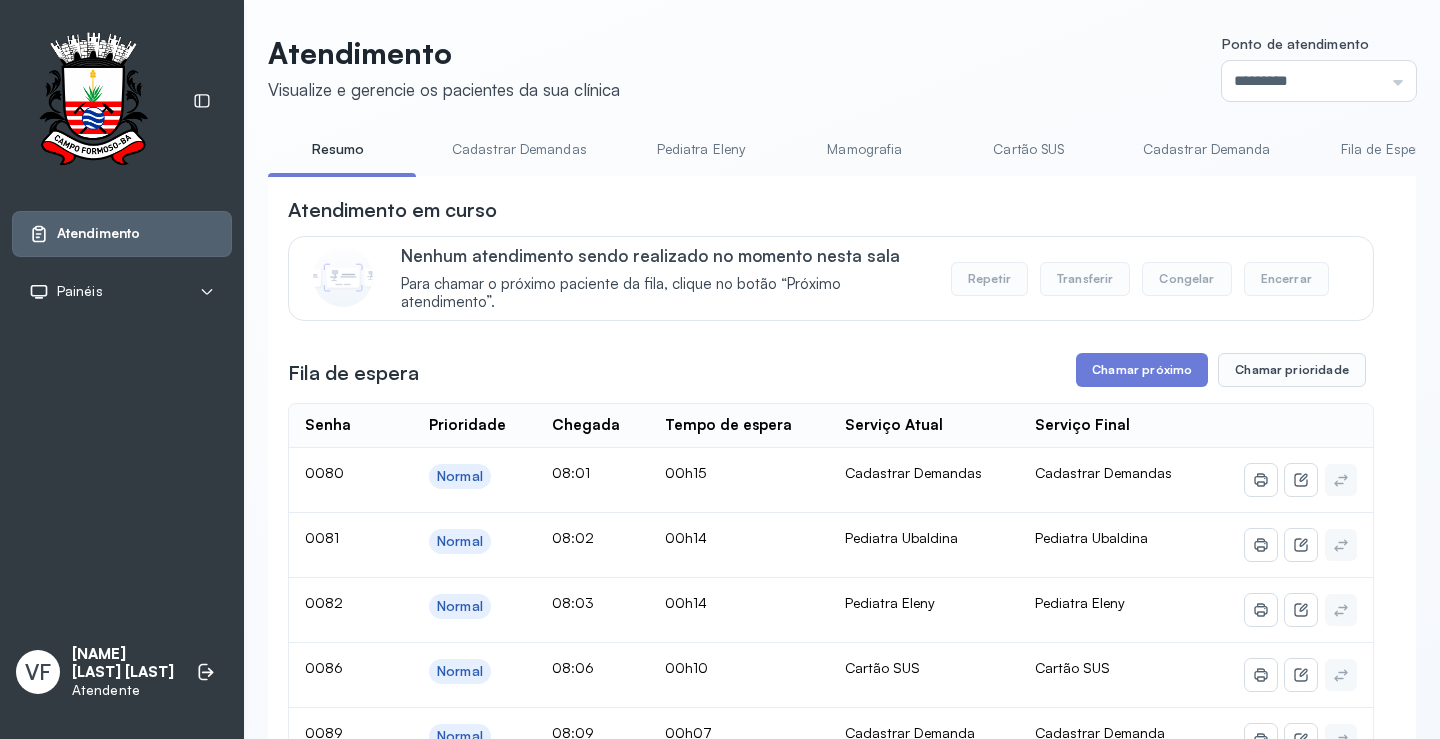 scroll, scrollTop: 100, scrollLeft: 0, axis: vertical 